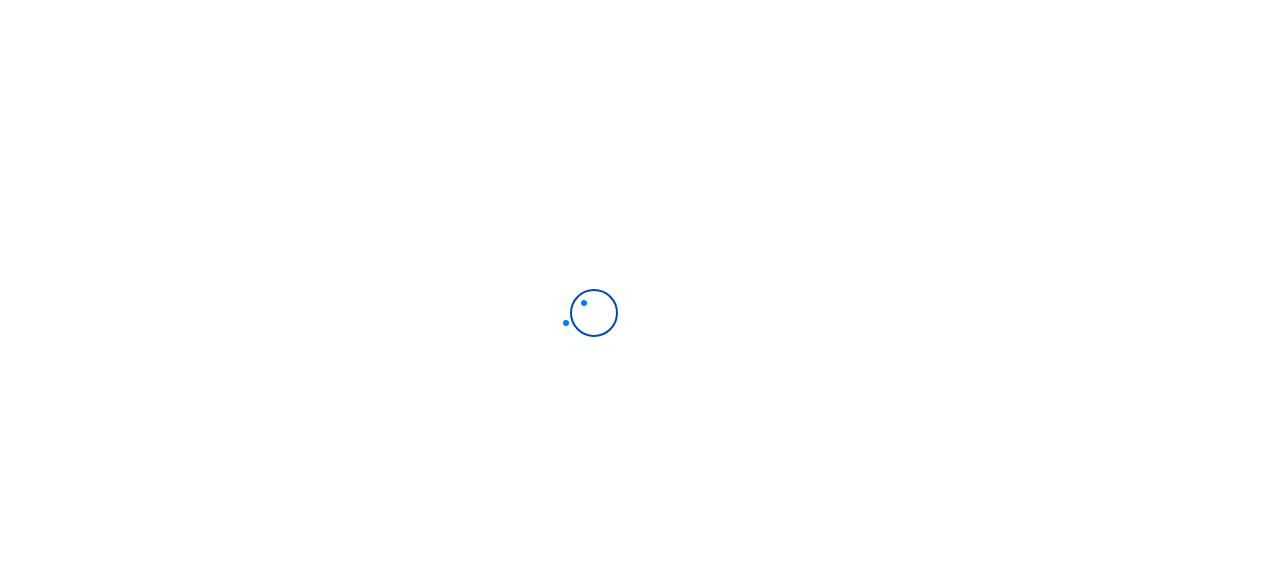 scroll, scrollTop: 0, scrollLeft: 0, axis: both 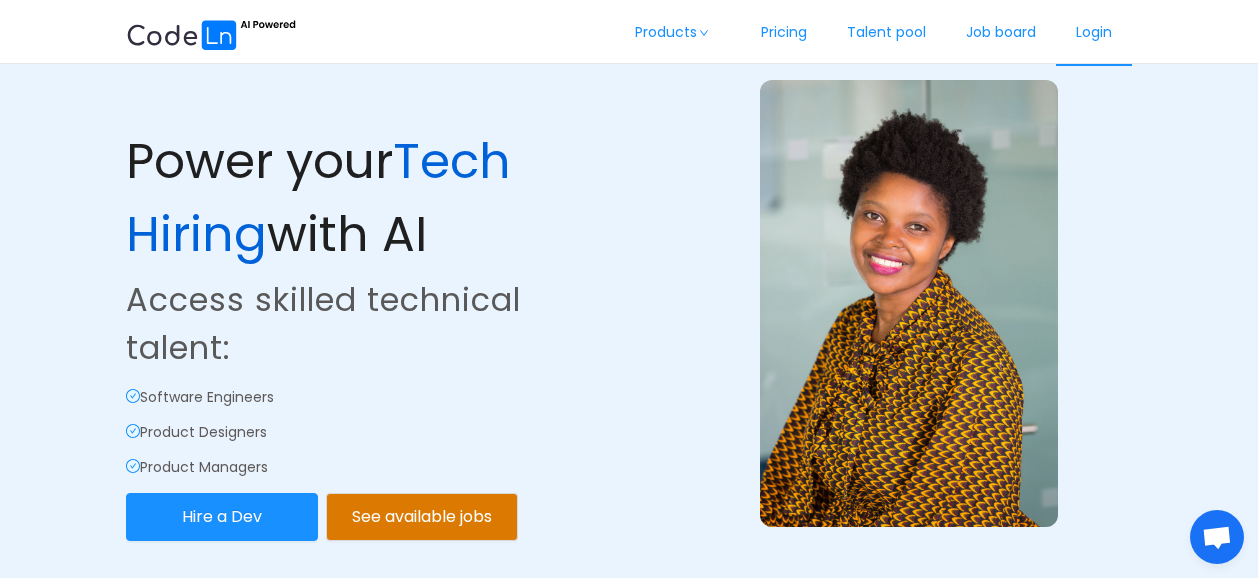click on "Login" at bounding box center (1094, 33) 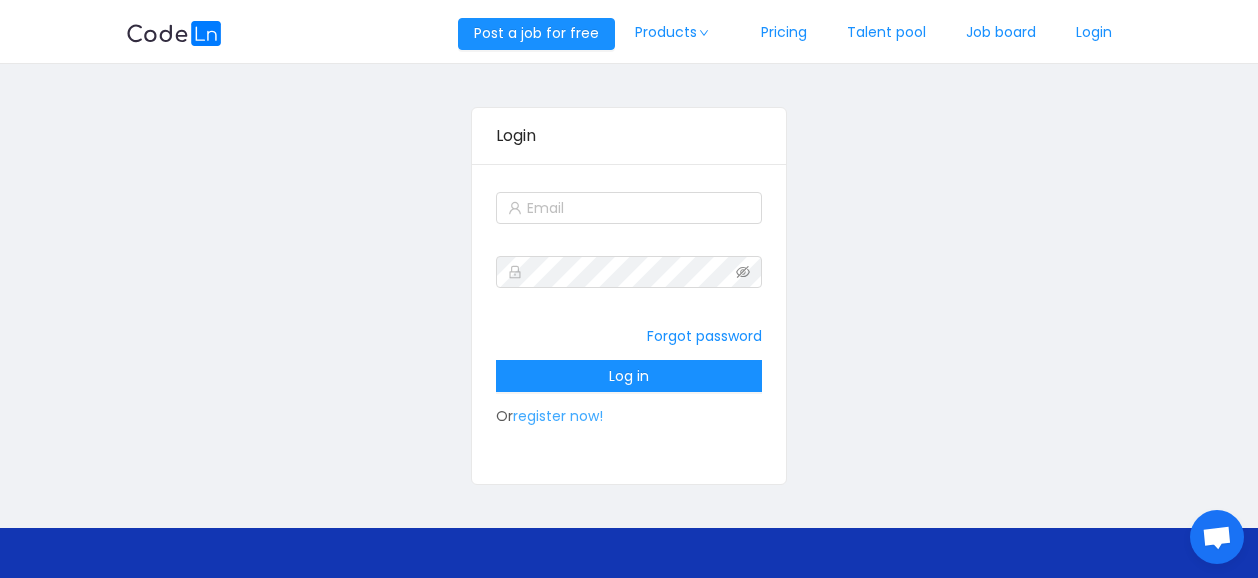 click on "register now!" at bounding box center [558, 416] 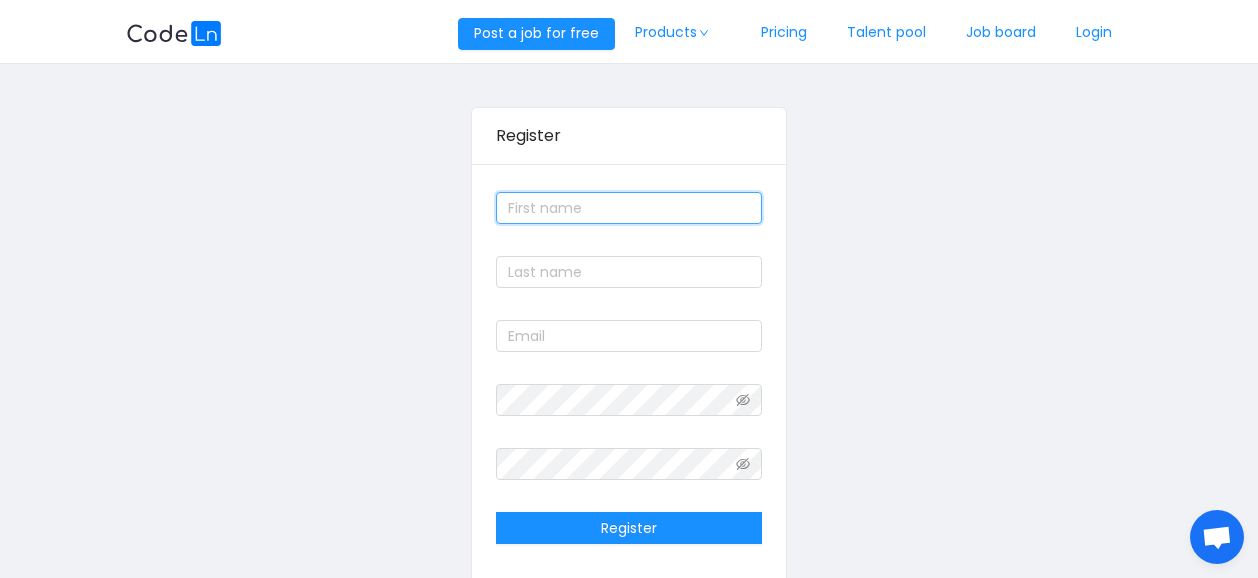 click at bounding box center (628, 208) 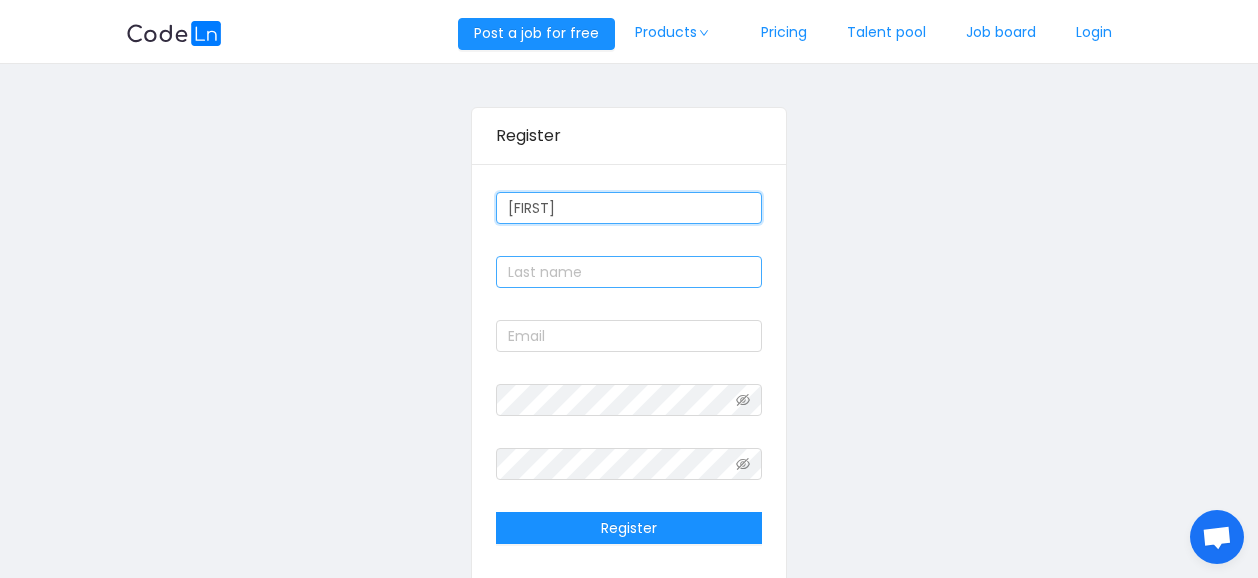 type on "[FIRST]" 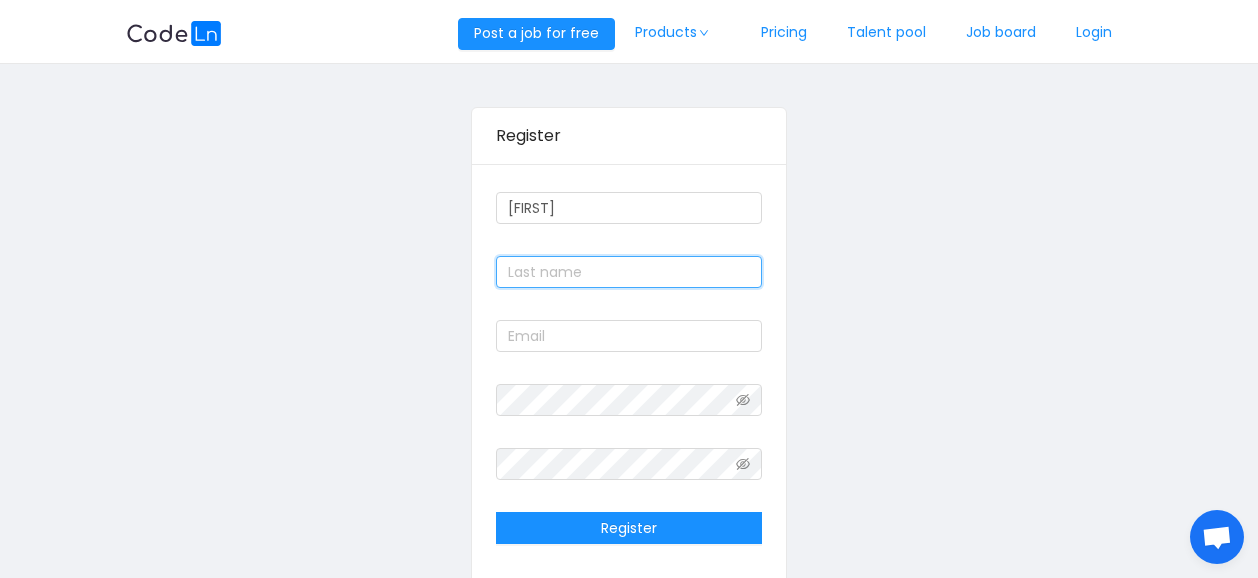 click at bounding box center (628, 272) 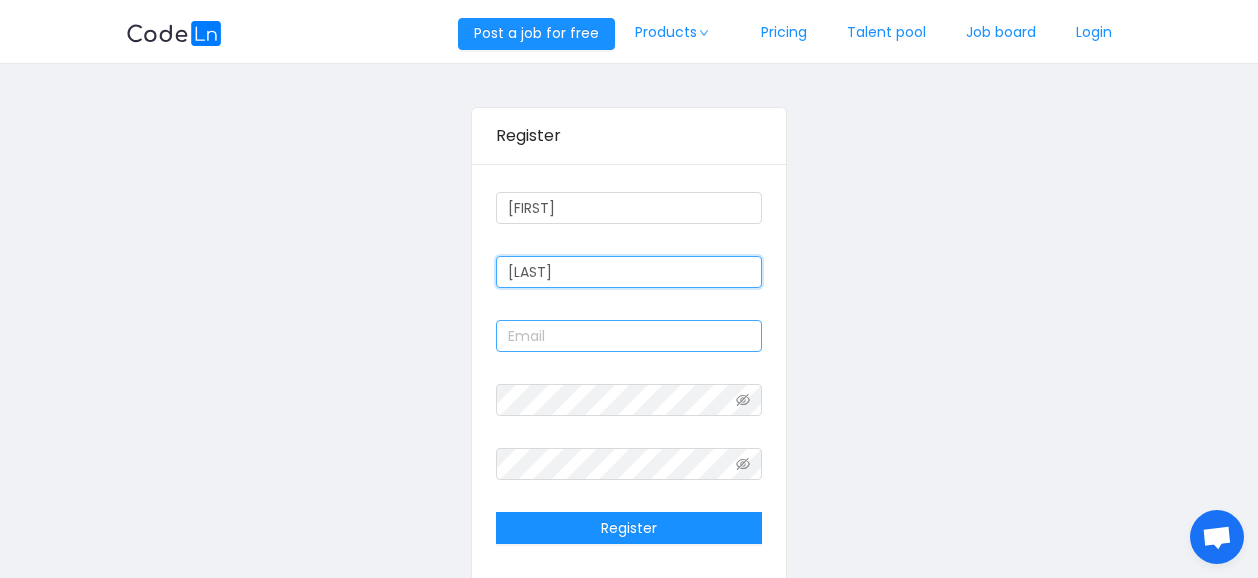 type on "[LAST]" 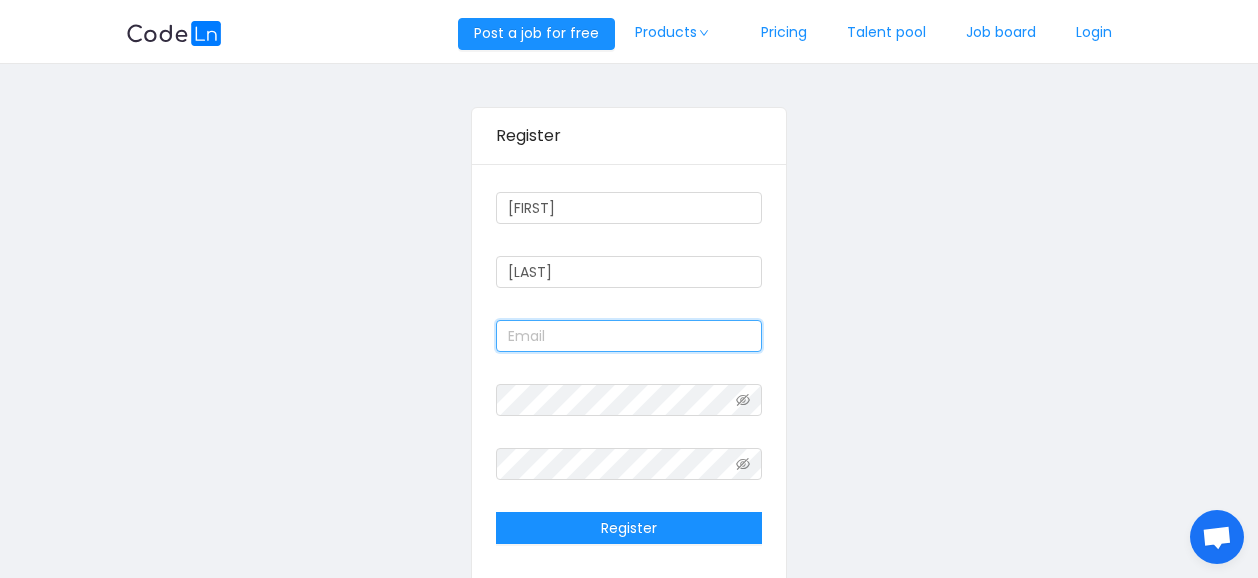 click at bounding box center [628, 336] 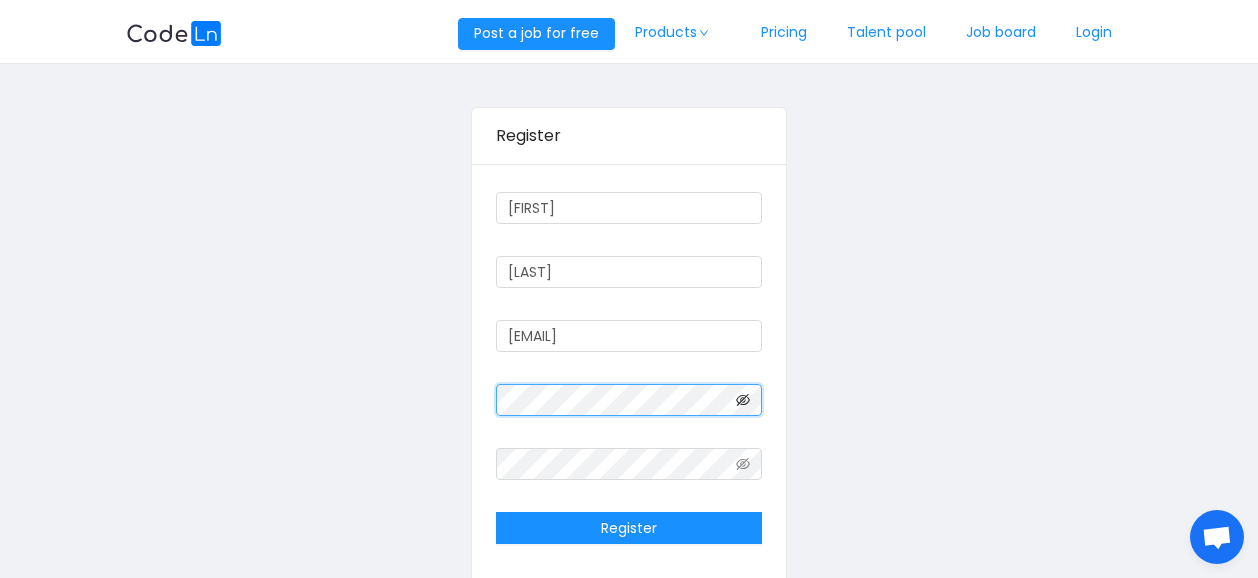 click 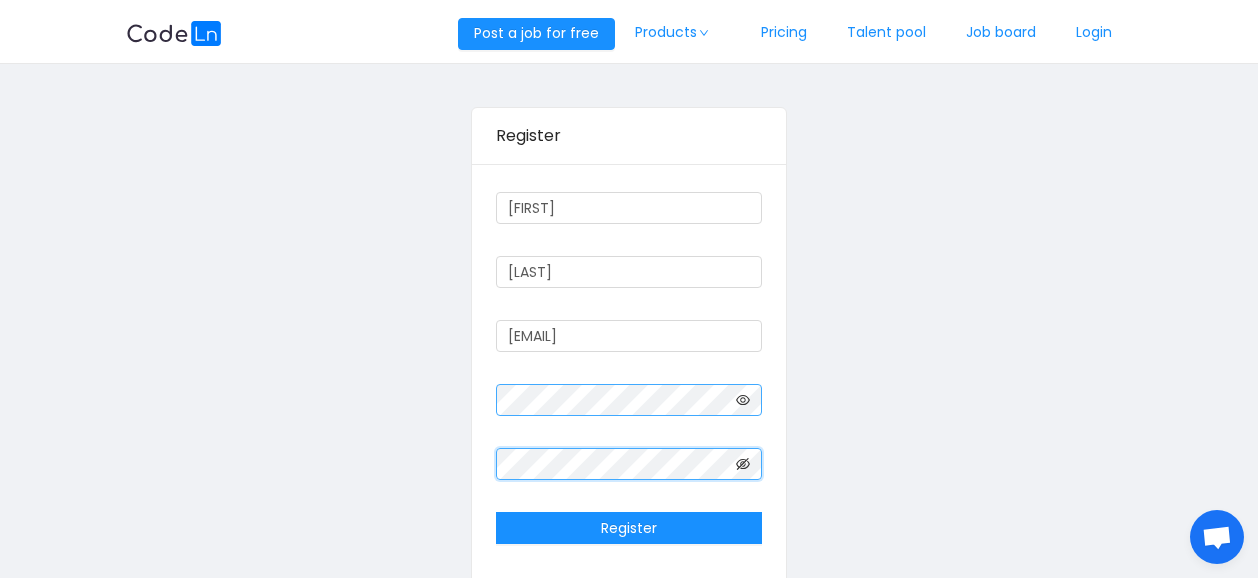 click 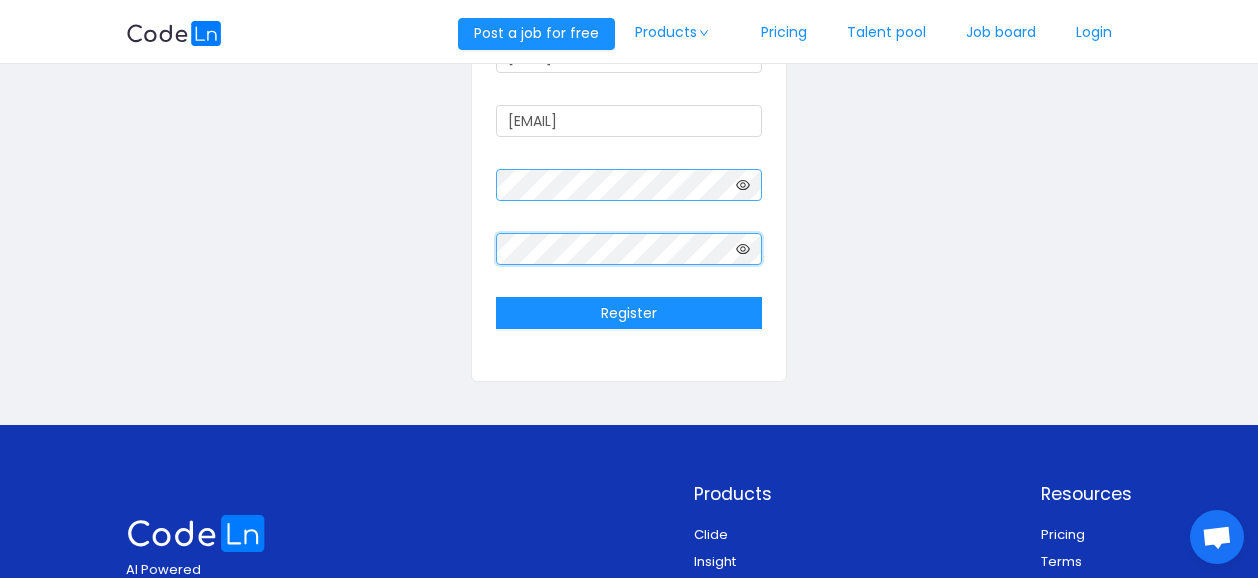 scroll, scrollTop: 216, scrollLeft: 0, axis: vertical 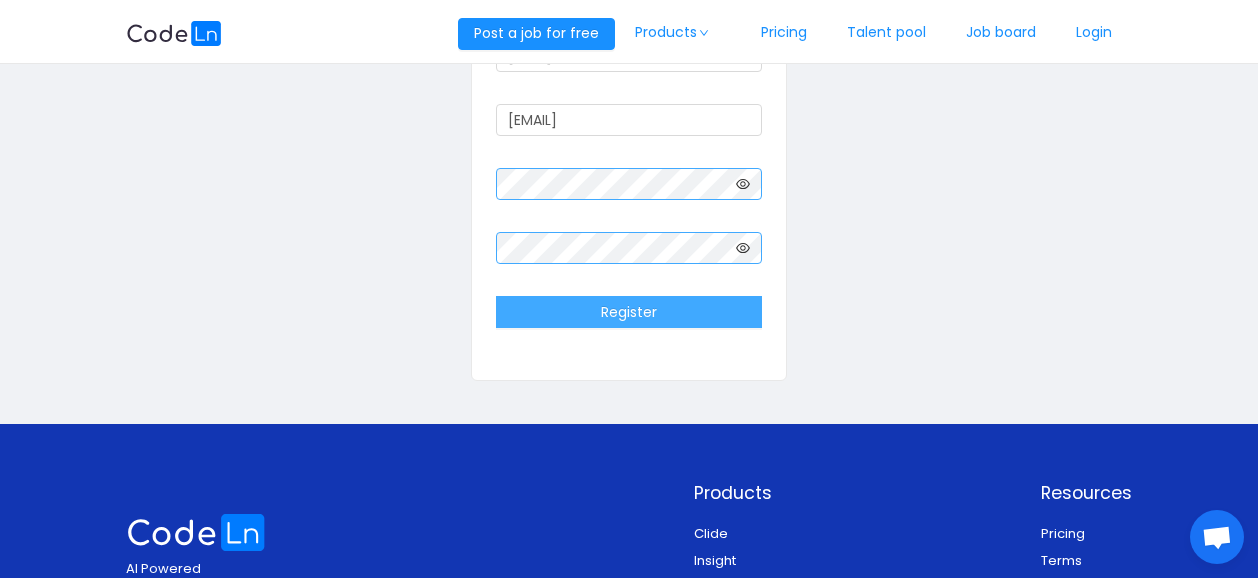 click on "Register" at bounding box center (628, 312) 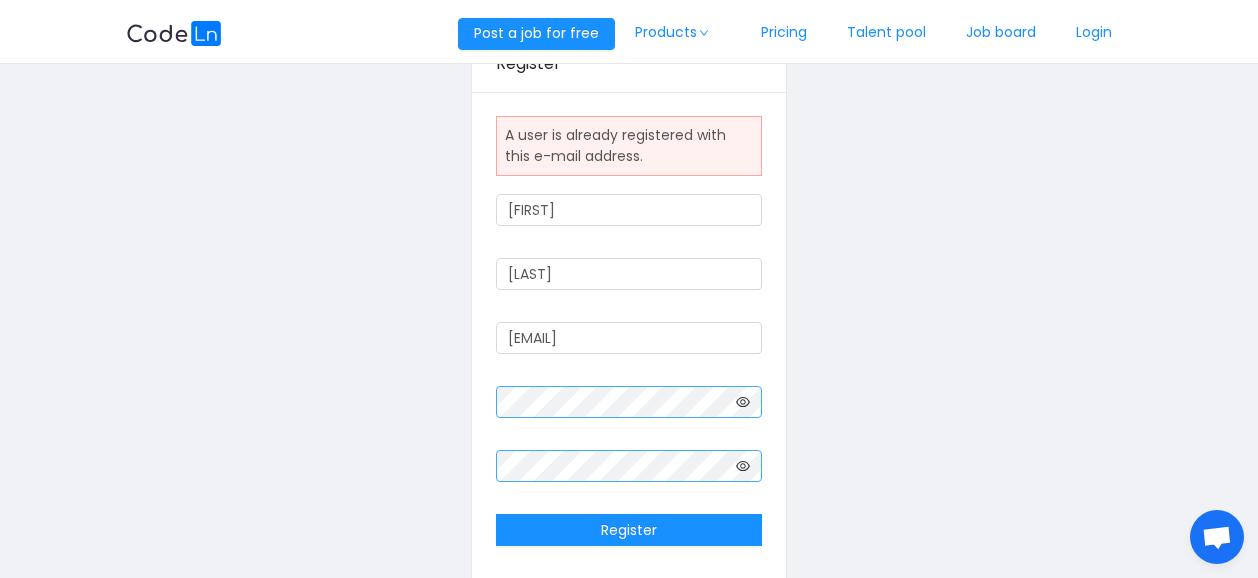 scroll, scrollTop: 73, scrollLeft: 0, axis: vertical 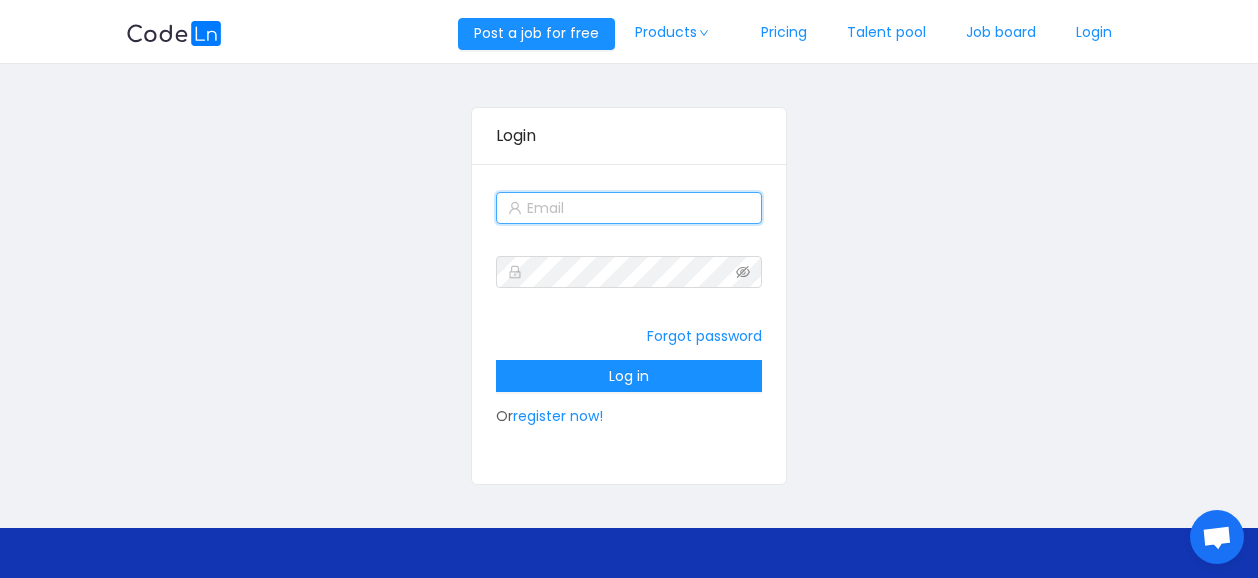 click at bounding box center [628, 208] 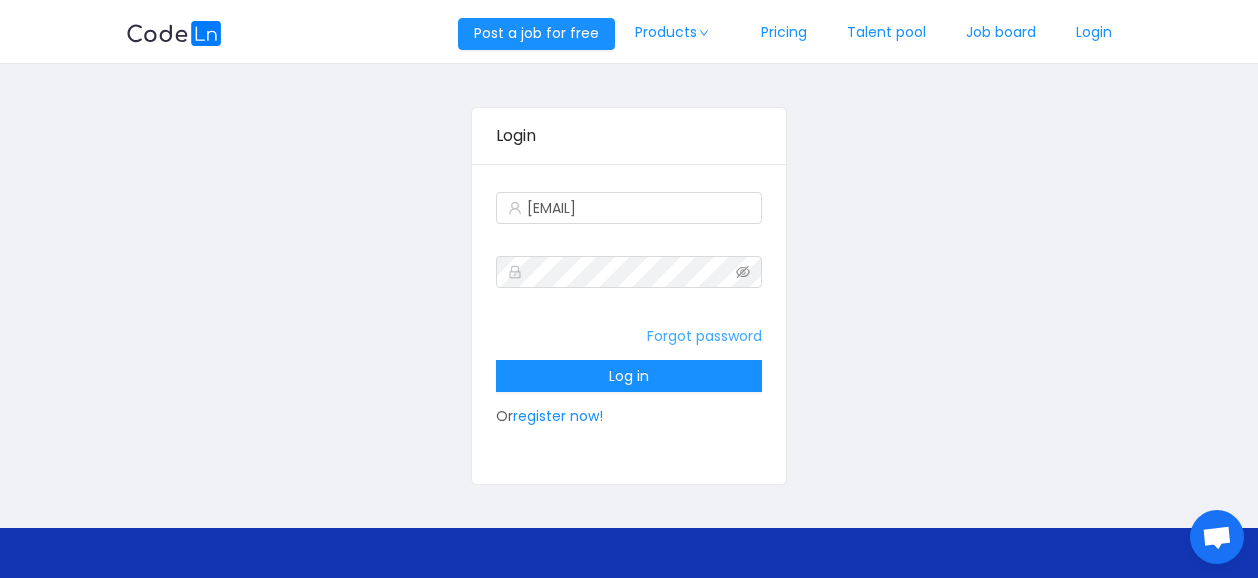 click on "Forgot password" at bounding box center [704, 336] 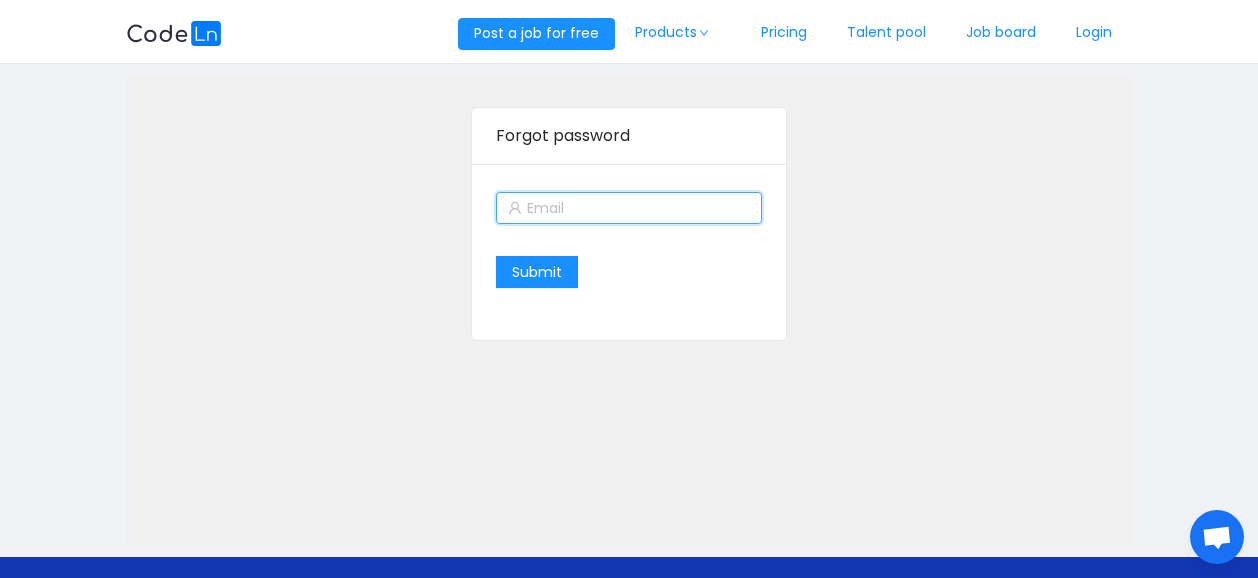 click at bounding box center (628, 208) 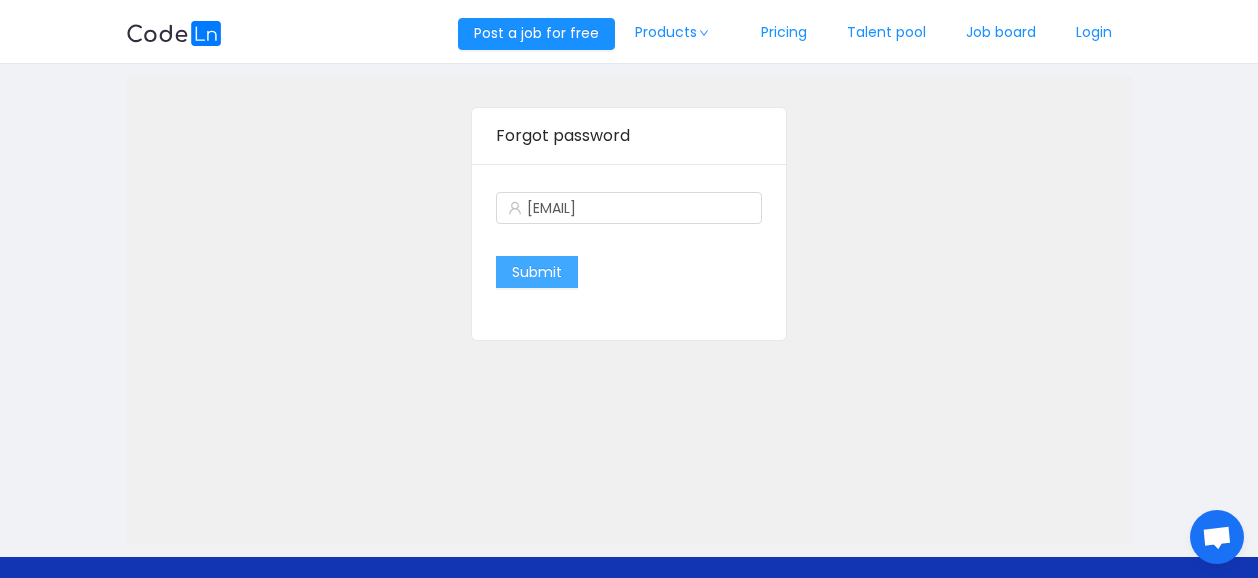 click on "Submit" at bounding box center [537, 272] 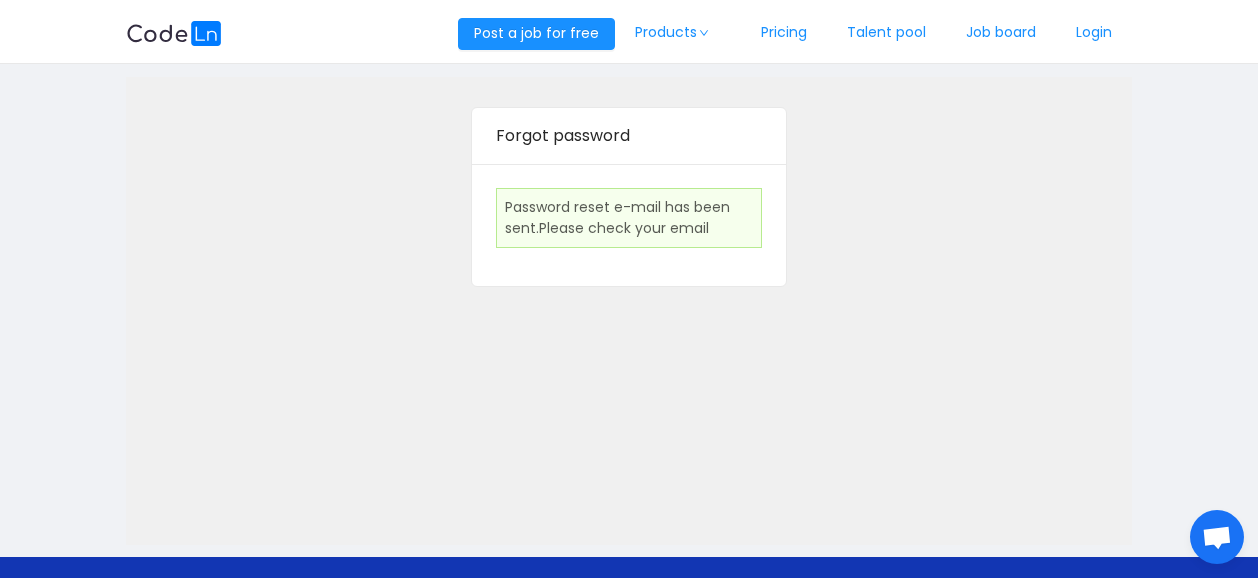 click on "Forgot password Password reset e-mail has been sent.Please check your email" at bounding box center (629, 197) 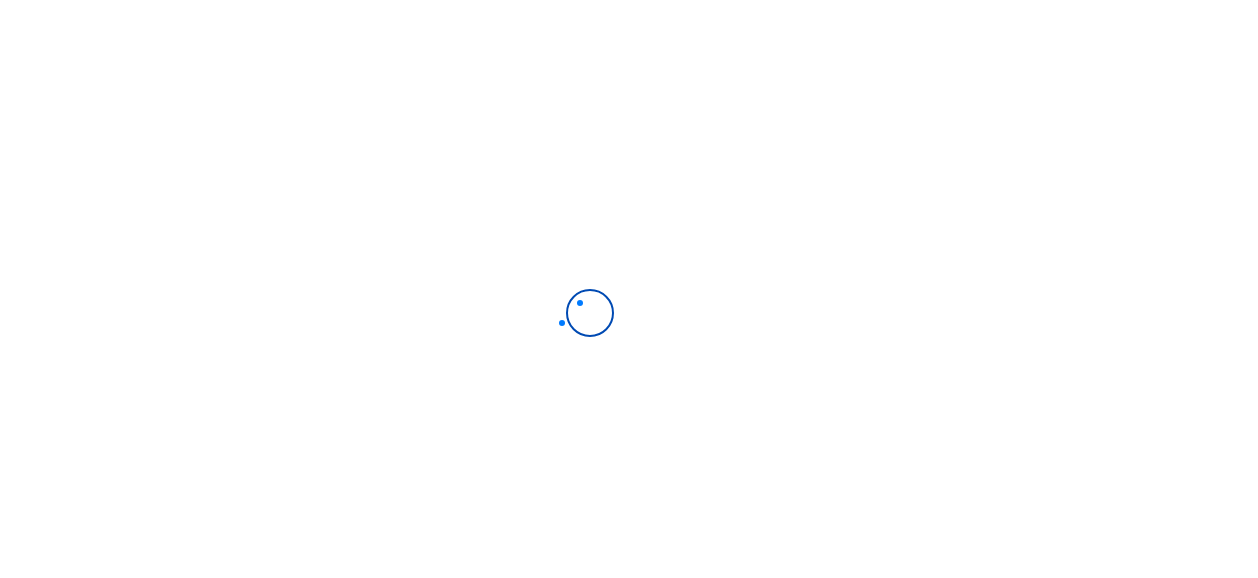 scroll, scrollTop: 0, scrollLeft: 0, axis: both 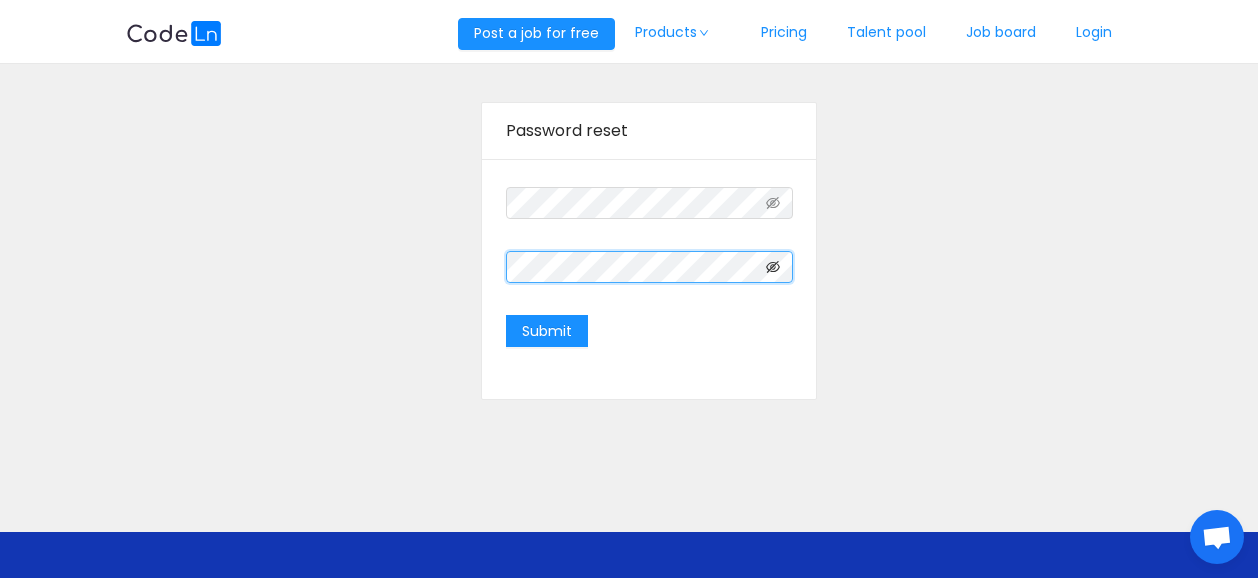 click 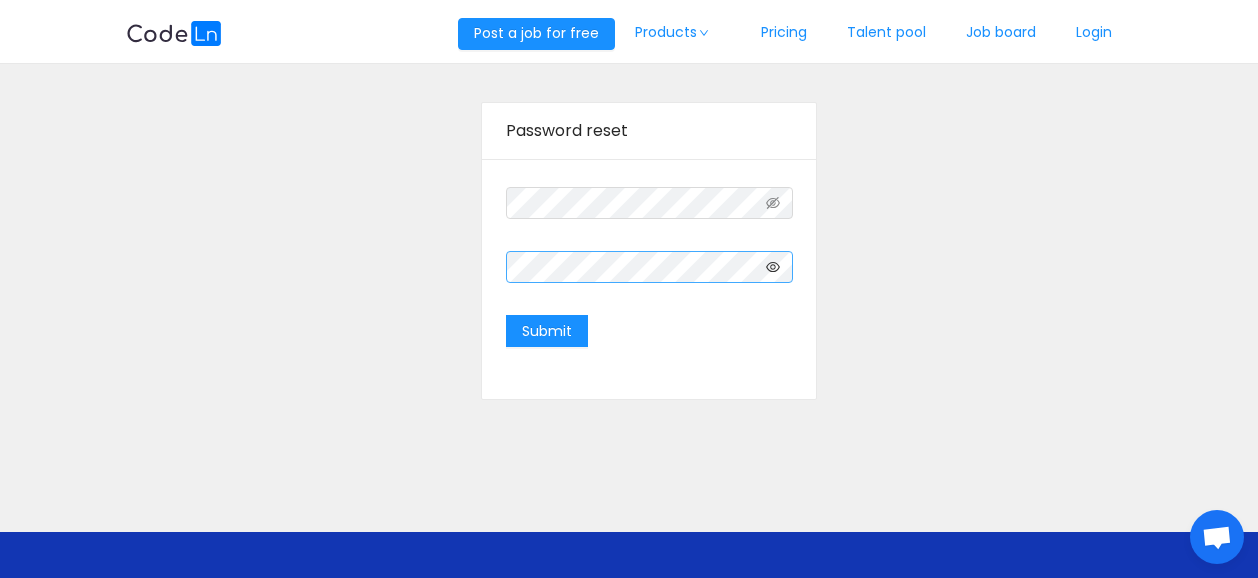 click at bounding box center [649, 203] 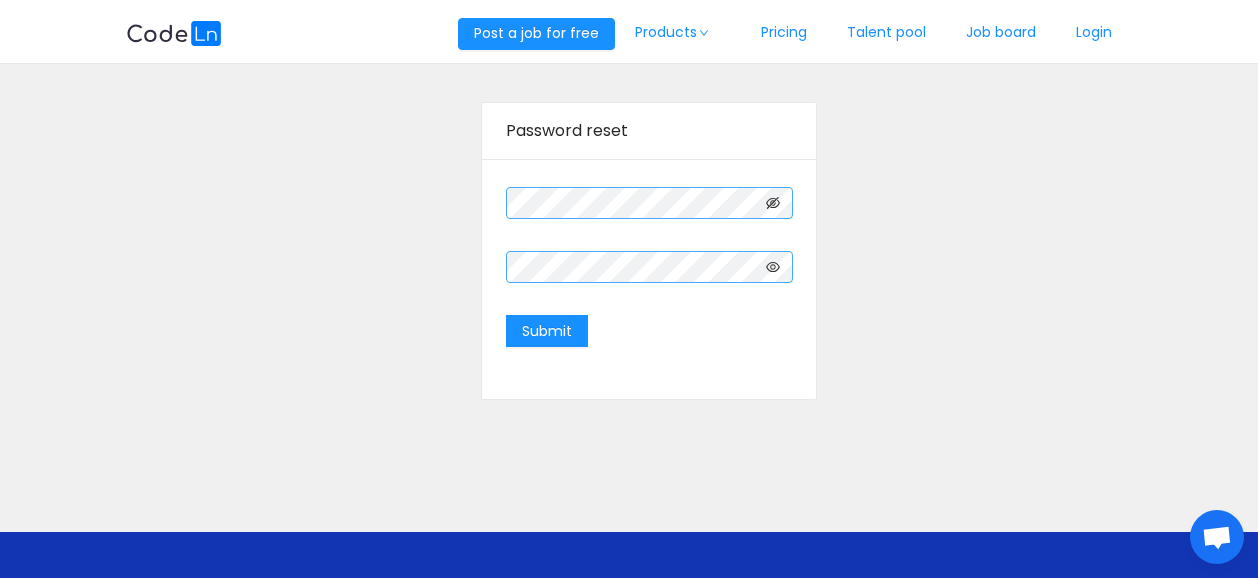 click 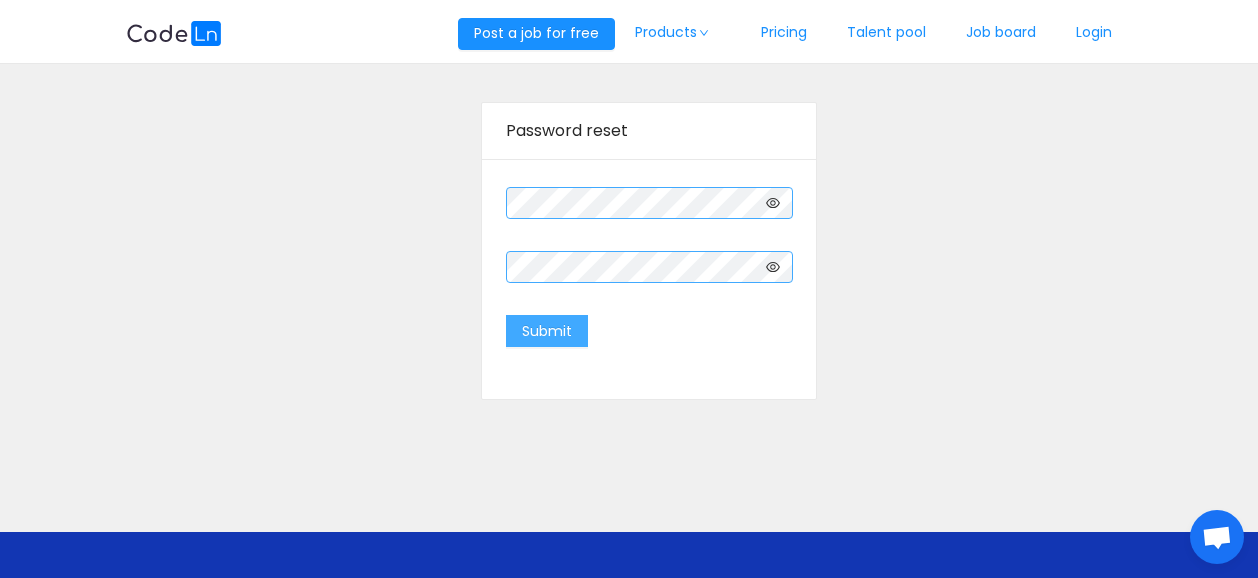 click on "Submit" at bounding box center (547, 331) 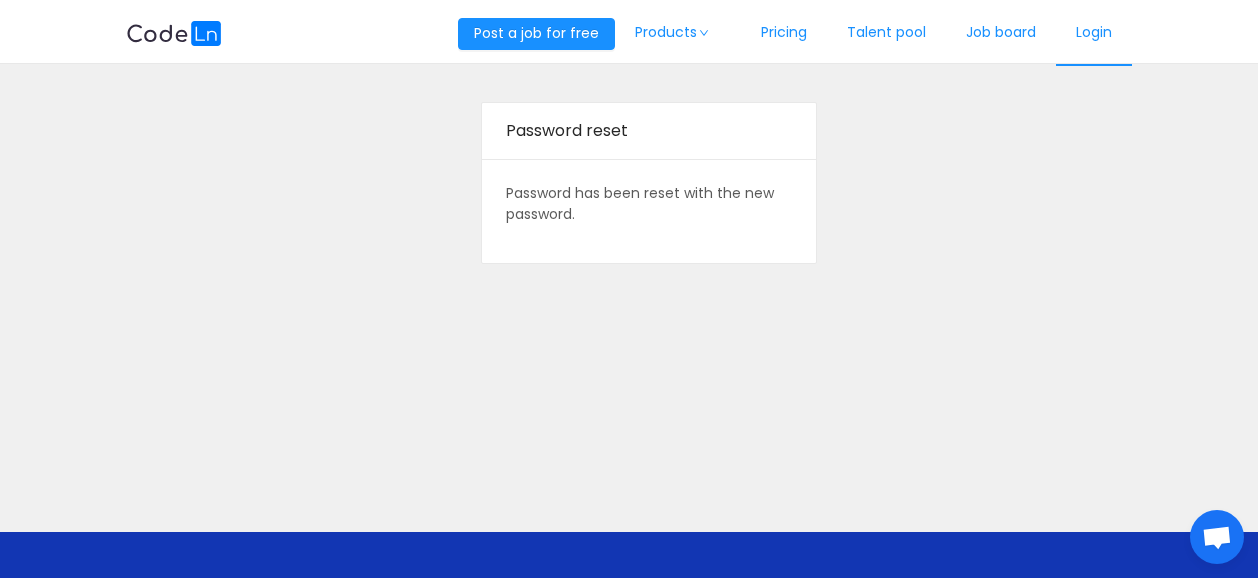 click on "Login" at bounding box center (1094, 33) 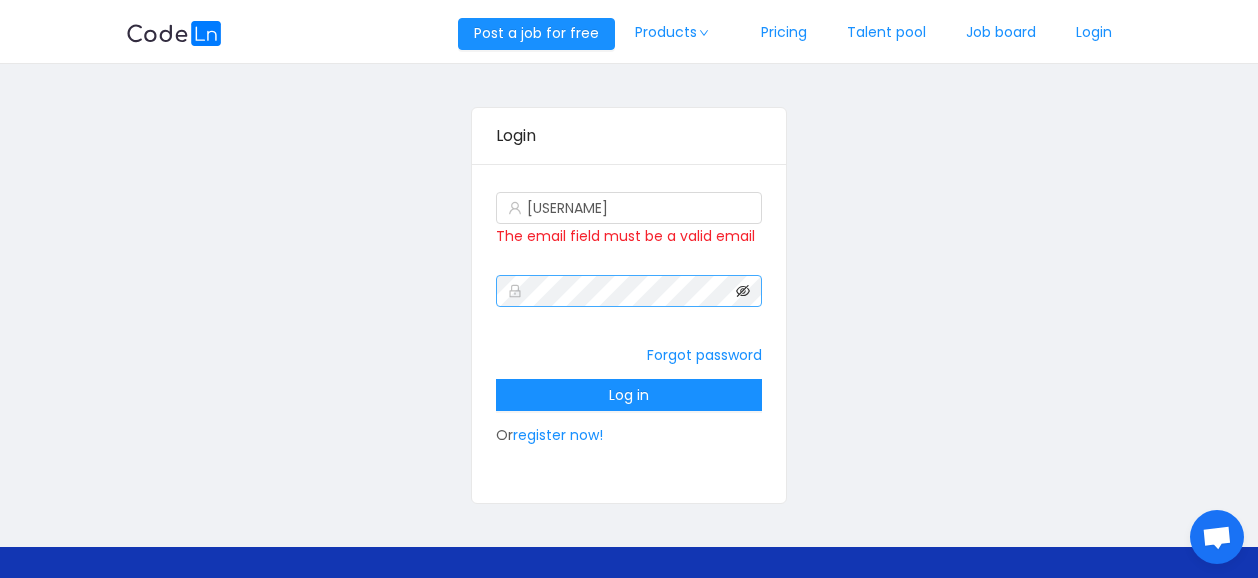 click 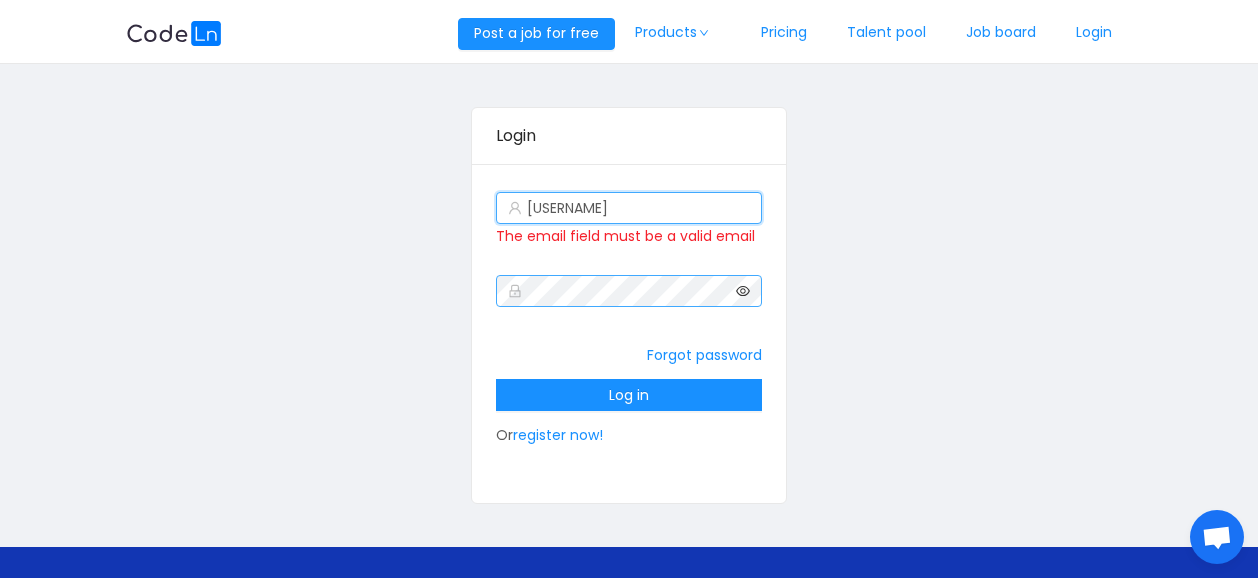 click on "[USERNAME]" at bounding box center (628, 208) 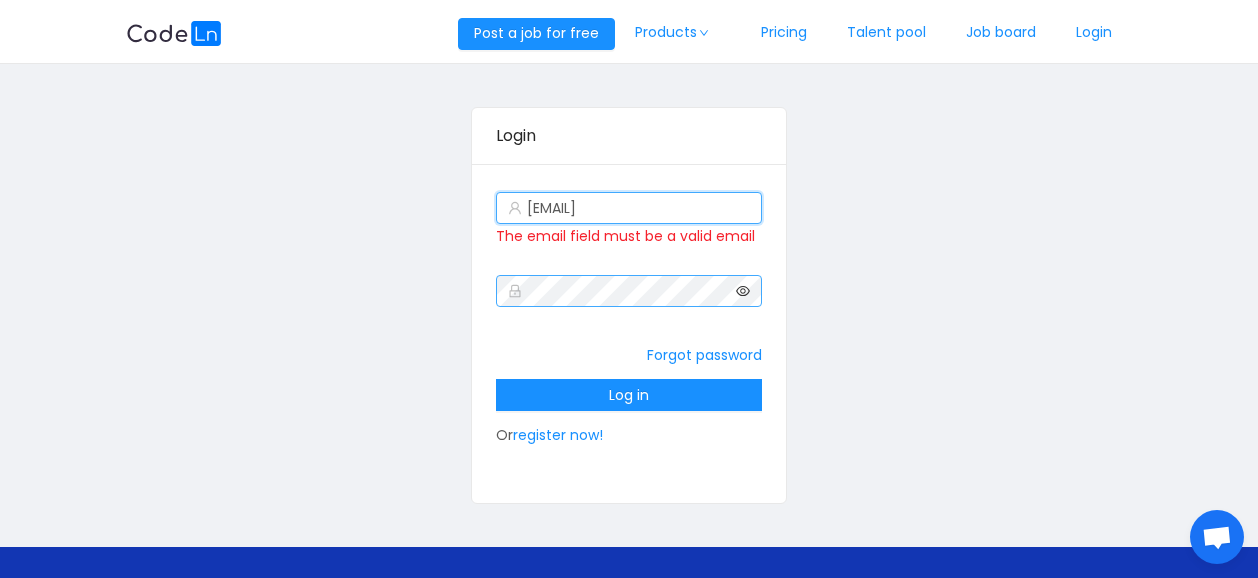 type on "[EMAIL]" 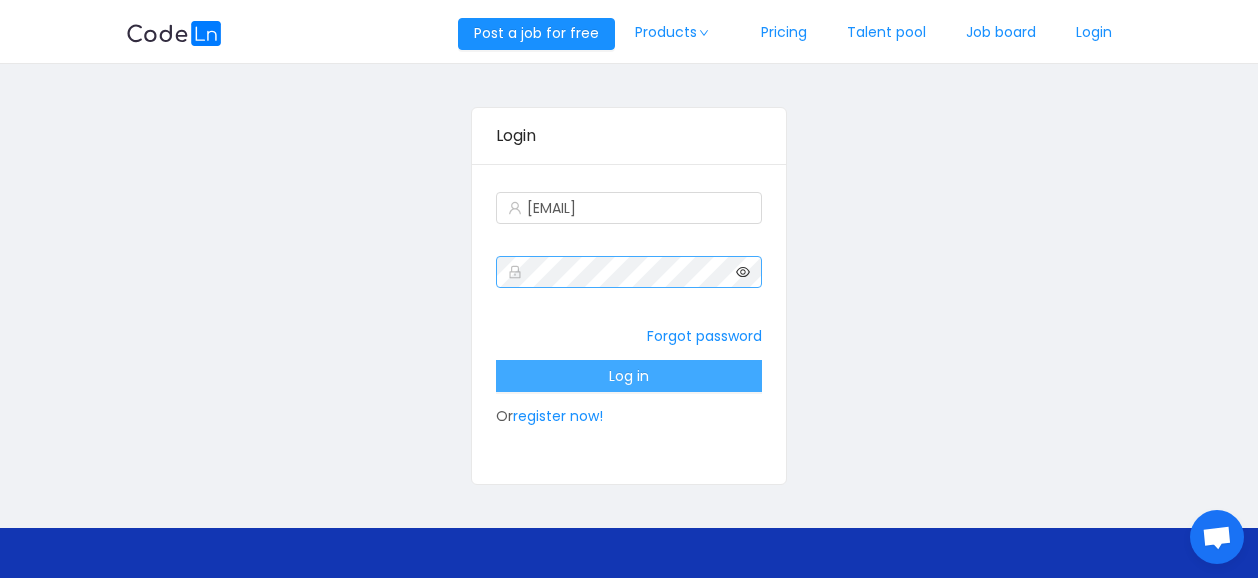 click on "Log in" at bounding box center (628, 376) 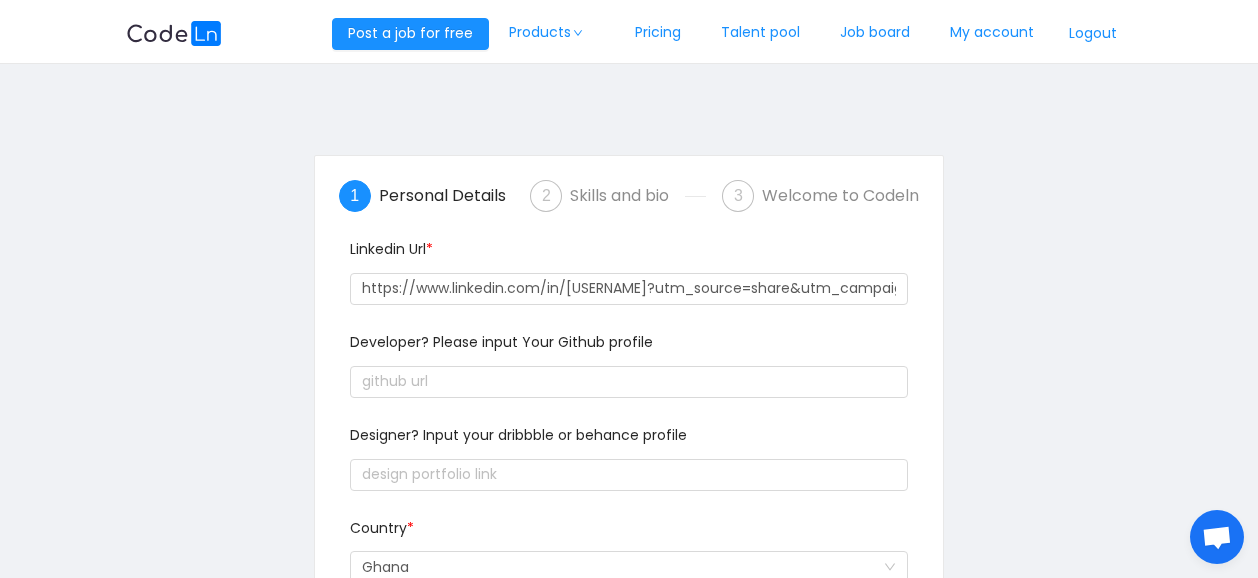 click on "1 Personal Details 2 Skills and bio 3 Welcome to Codeln
Linkedin Url  * https://www.linkedin.com/in/[NAME]/[ID]?utm_source=share&utm_campaign=share_via&utm_content=profile&utm_medium=ios_app
Developer? Please input Your Github profile
Designer? Input your dribbble or behance profile
Country  *
Ghana
Preffered work type  * Select a option you can pick more than one
contract
remote
Years of experience  * Select a option and change input text above
2-4
+233  Country code     Afghanistan (‫افغانستان‬‎)   Albania (Shqipëri)   Algeria (‫الجزائر‬‎)   American Samoa   Andorra   Angola   Anguilla   Antigua and Barbuda   Argentina   Armenia (Հայաստան)   Aruba   Australia   Austria (Österreich)   Azerbaijan (Azərbaycan)   Bahamas   Barbados   Belize   Brunei" at bounding box center [629, 543] 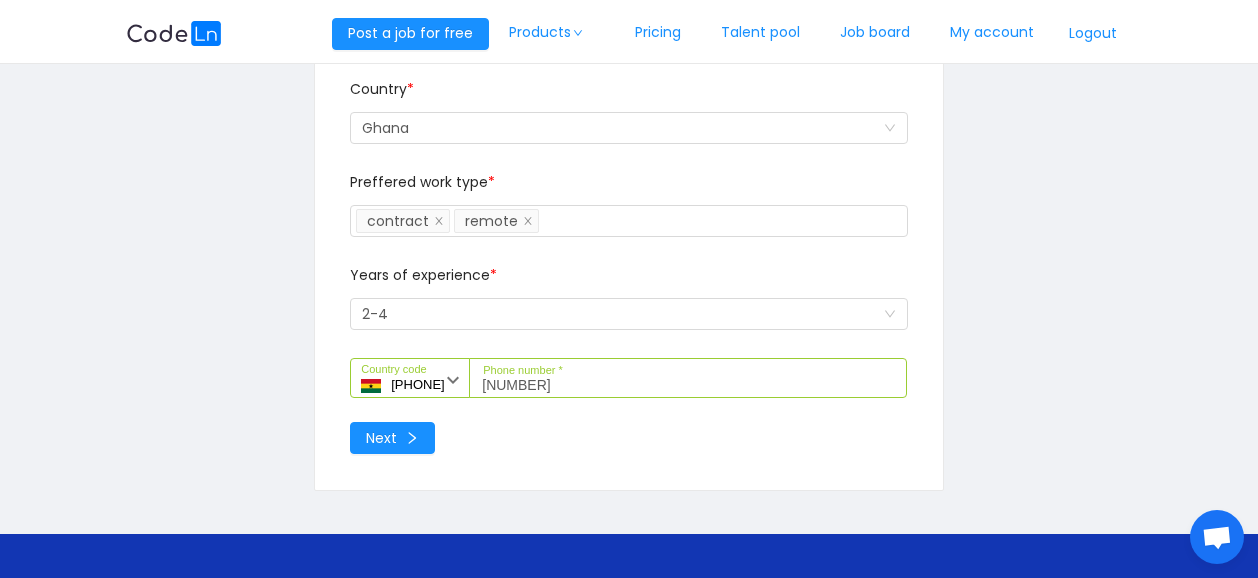 scroll, scrollTop: 440, scrollLeft: 0, axis: vertical 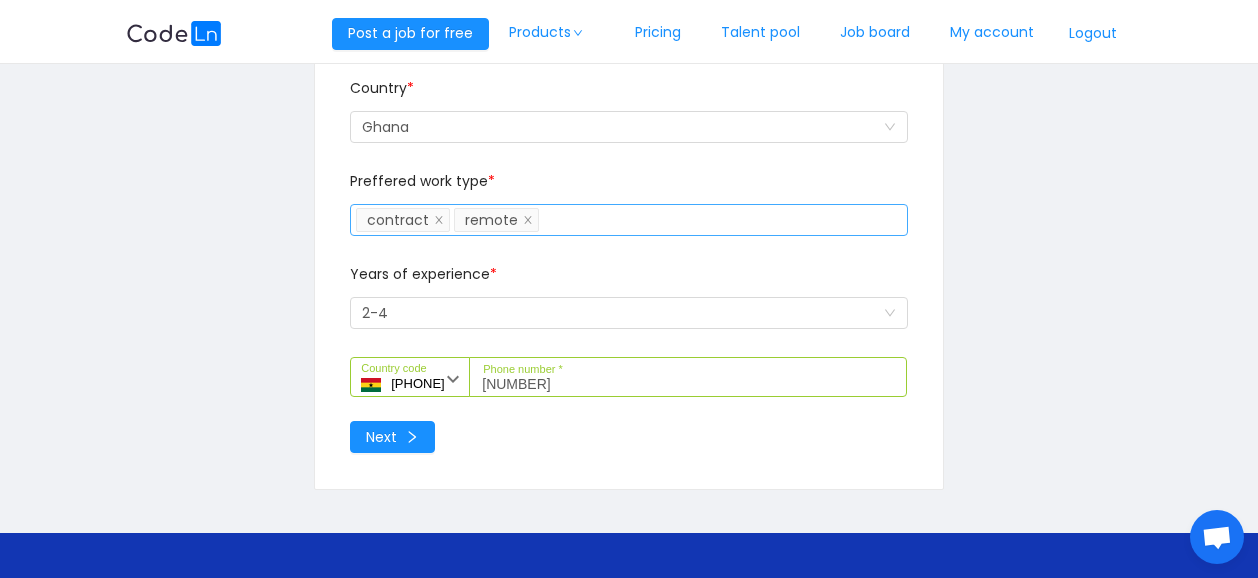 click on "Select a option you can pick more than one
contract
remote" at bounding box center (625, 220) 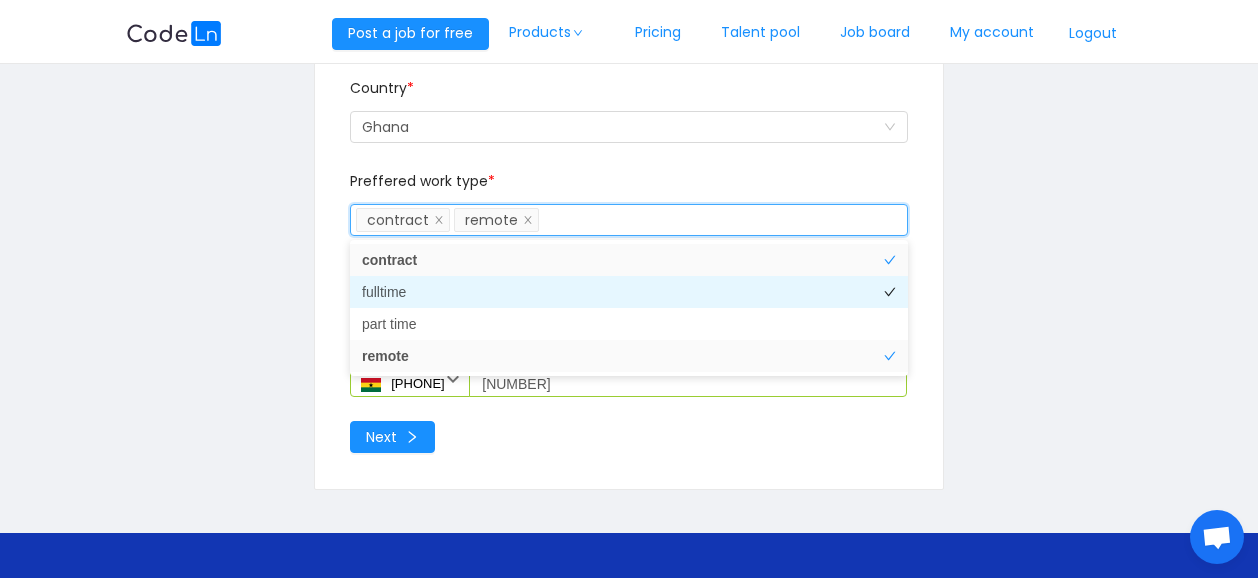 click on "fulltime" at bounding box center (629, 292) 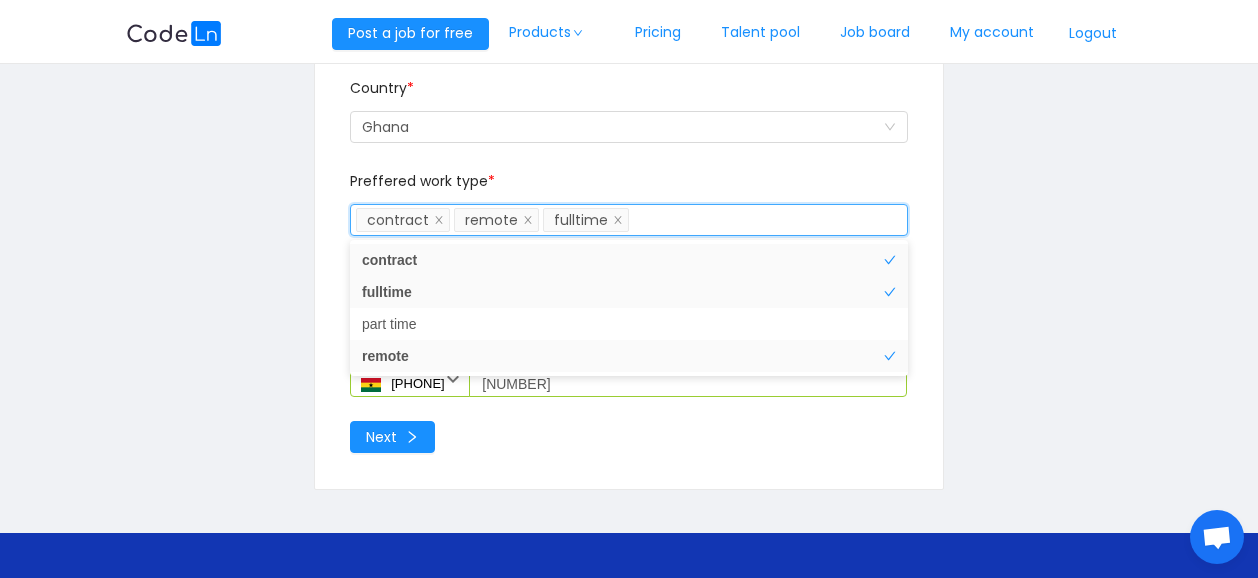 click at bounding box center (638, 220) 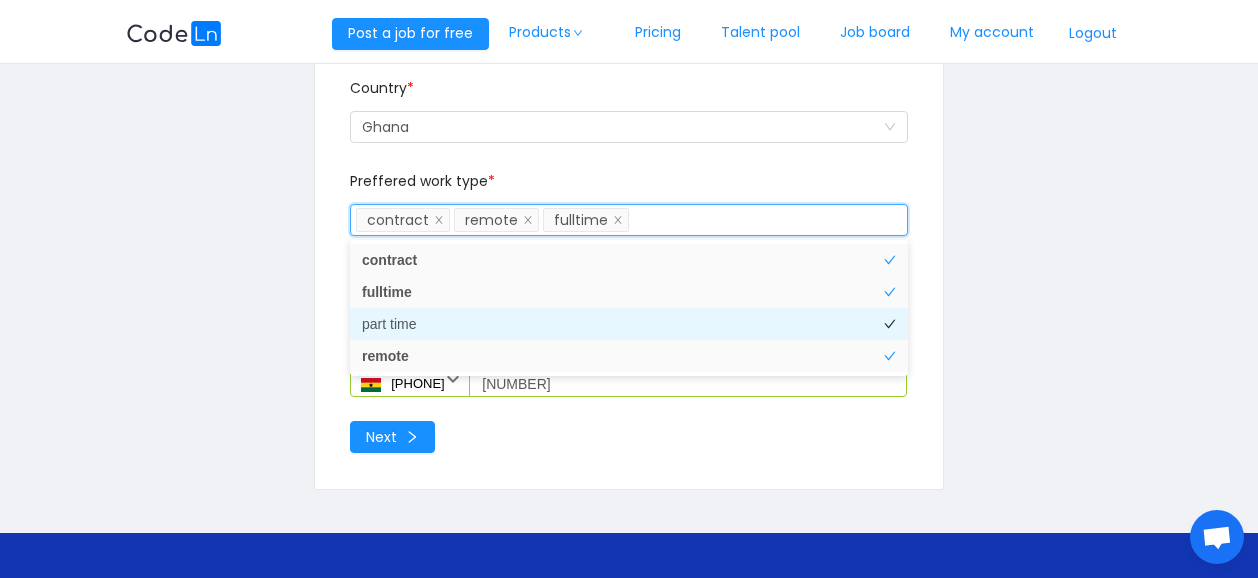 click on "part time" at bounding box center [629, 324] 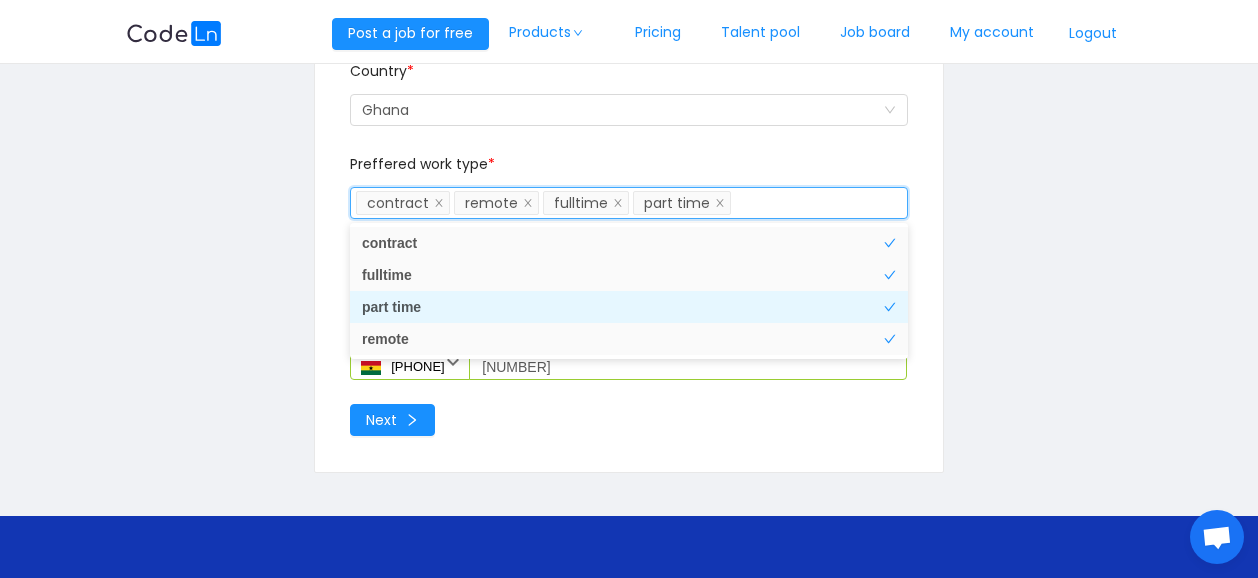 scroll, scrollTop: 462, scrollLeft: 0, axis: vertical 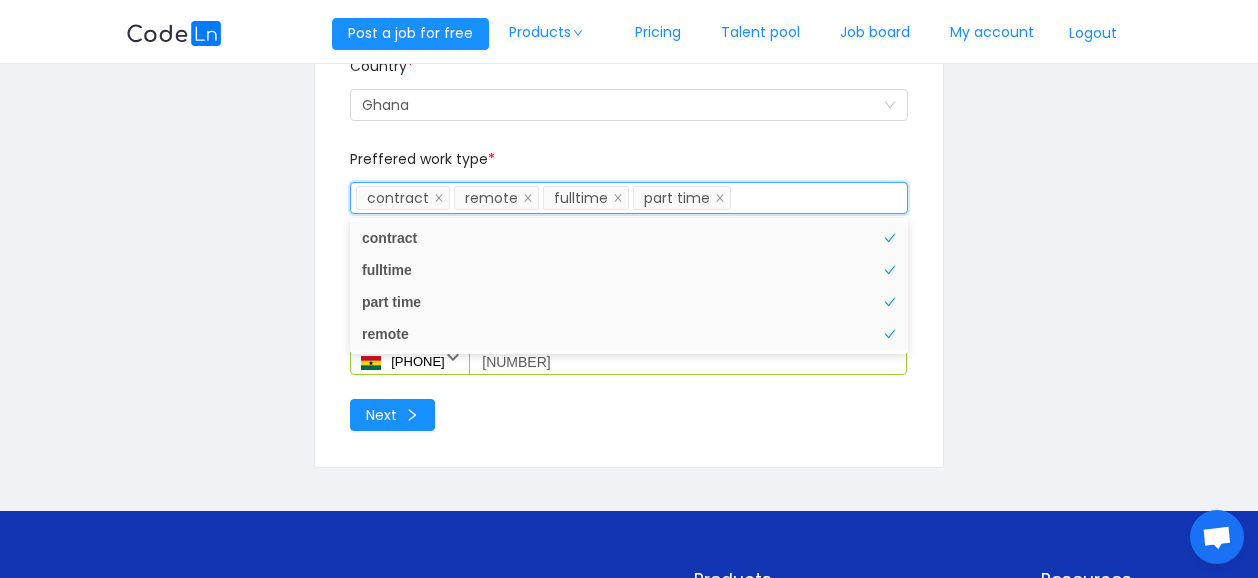 click on "Next" at bounding box center [628, 415] 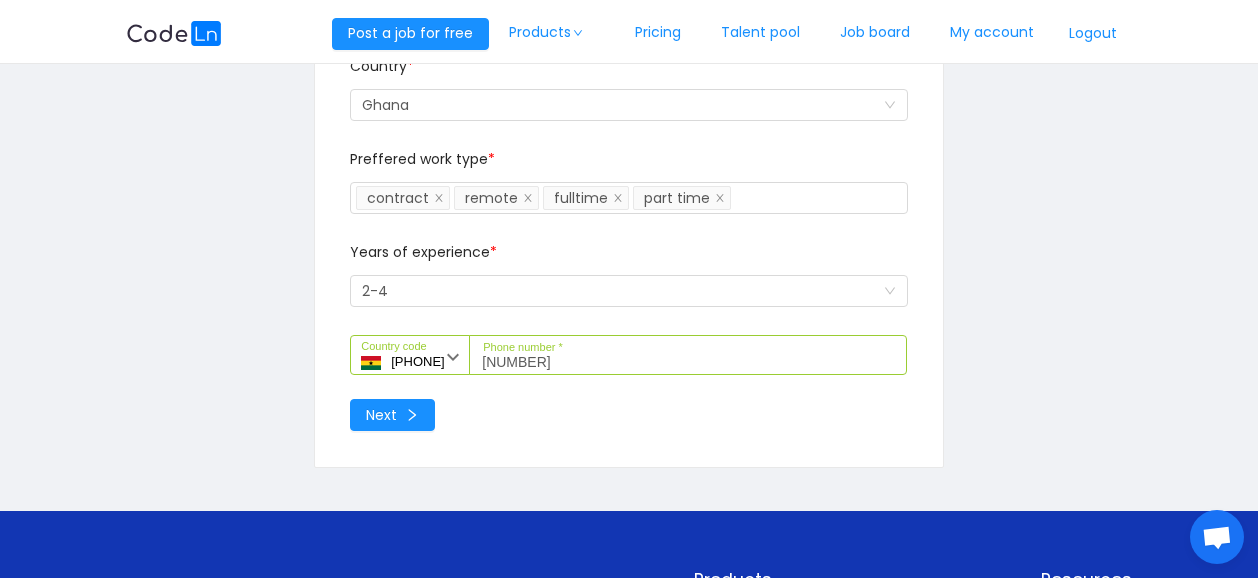 click on "[NUMBER]" at bounding box center (687, 355) 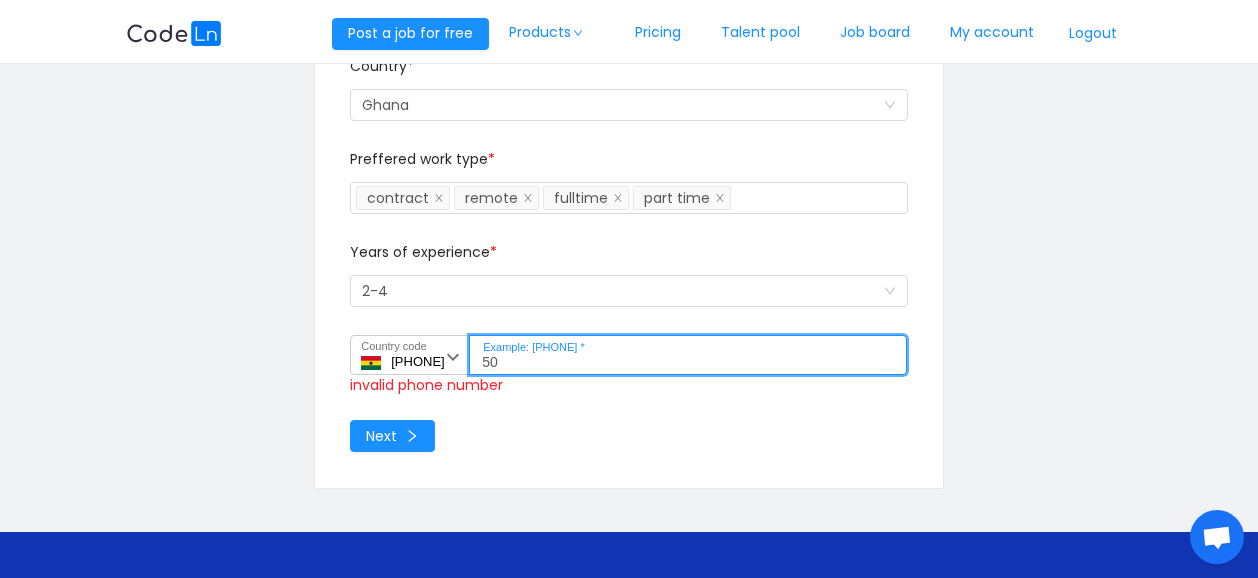 type on "5" 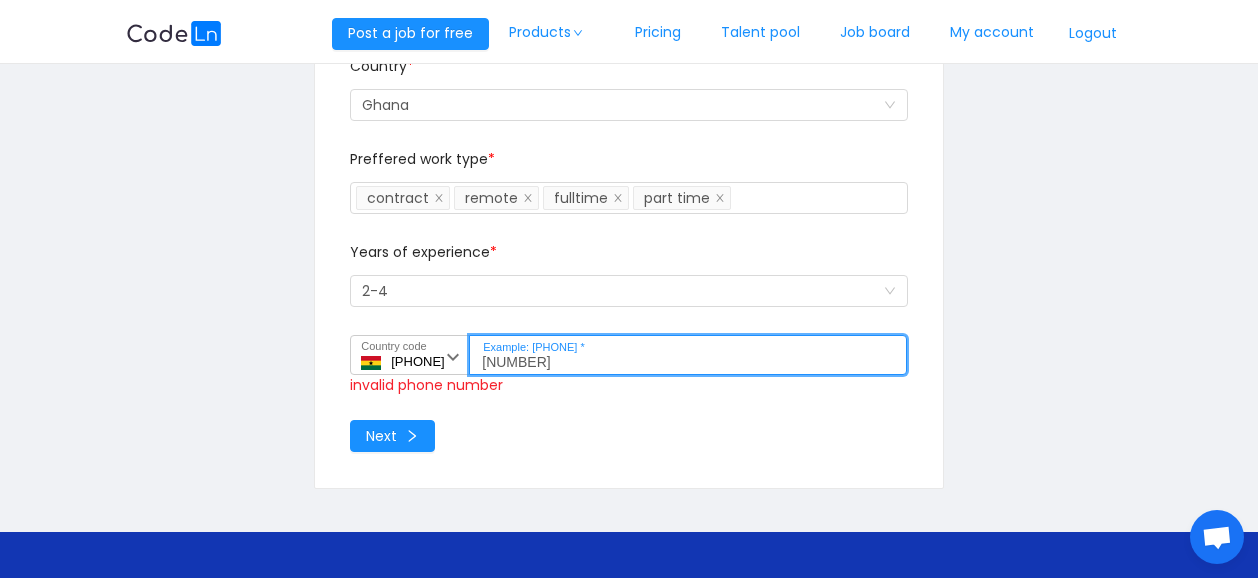 click on "1 Personal Details 2 Skills and bio 3 Welcome to Codeln
Linkedin Url  * https://www.linkedin.com/in/[NAME]/[ID]?utm_source=share&utm_campaign=share_via&utm_content=profile&utm_medium=ios_app
Developer? Please input Your Github profile
Designer? Input your dribbble or behance profile
Country  *
[COUNTRY]
Preffered work type  * Select a option you can pick more than one
contract
remote
fulltime
part time
Years of experience  * Select a option and change input text above
2-4
+233  Country code     Afghanistan (‫افغانستان‬‎)   Albania (Shqipëri)   Algeria (‫الجزائر‬‎)   American Samoa   Andorra   Angola   Anguilla   Antigua and Barbuda   Argentina   Armenia (Հայաստան)   Aruba   Australia   Bahamas" at bounding box center (629, 91) 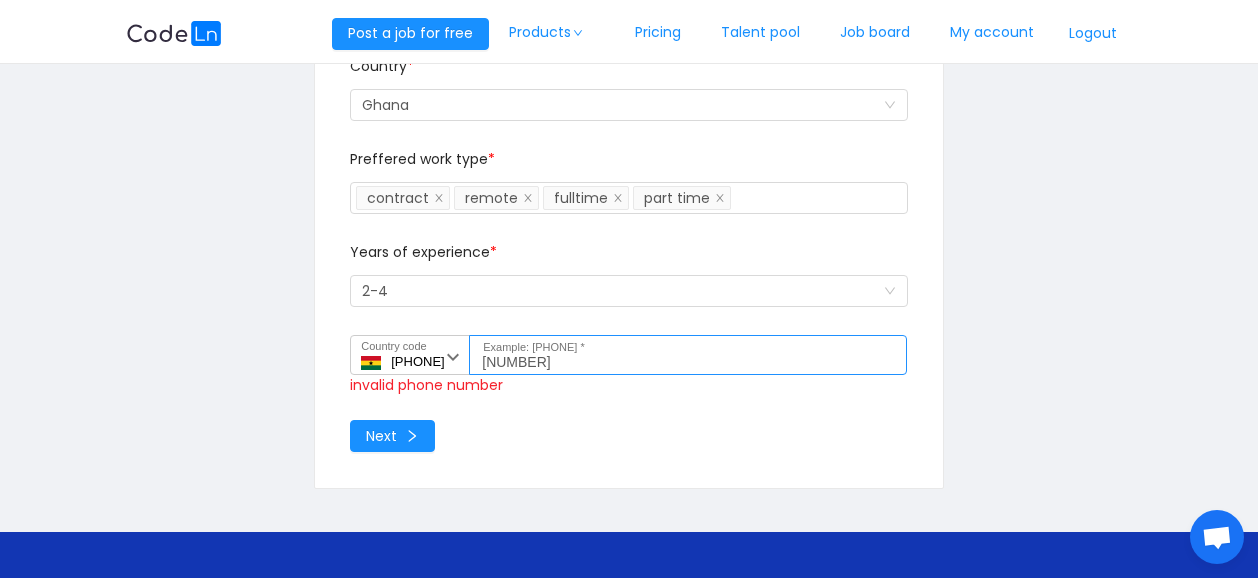 click on "[NUMBER]" at bounding box center [687, 355] 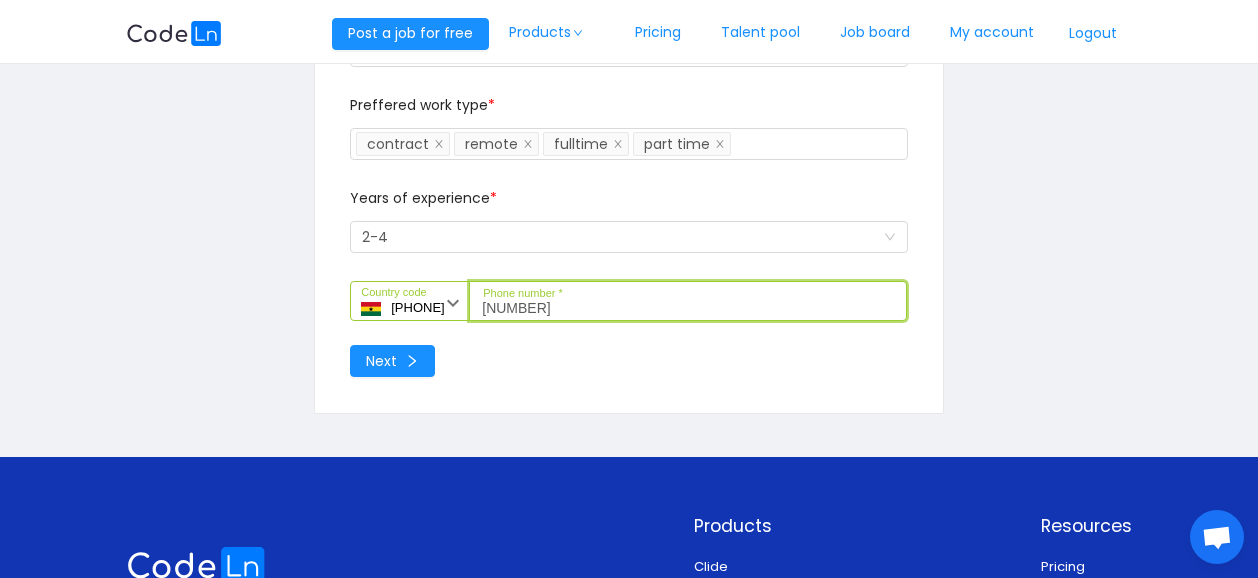 scroll, scrollTop: 548, scrollLeft: 0, axis: vertical 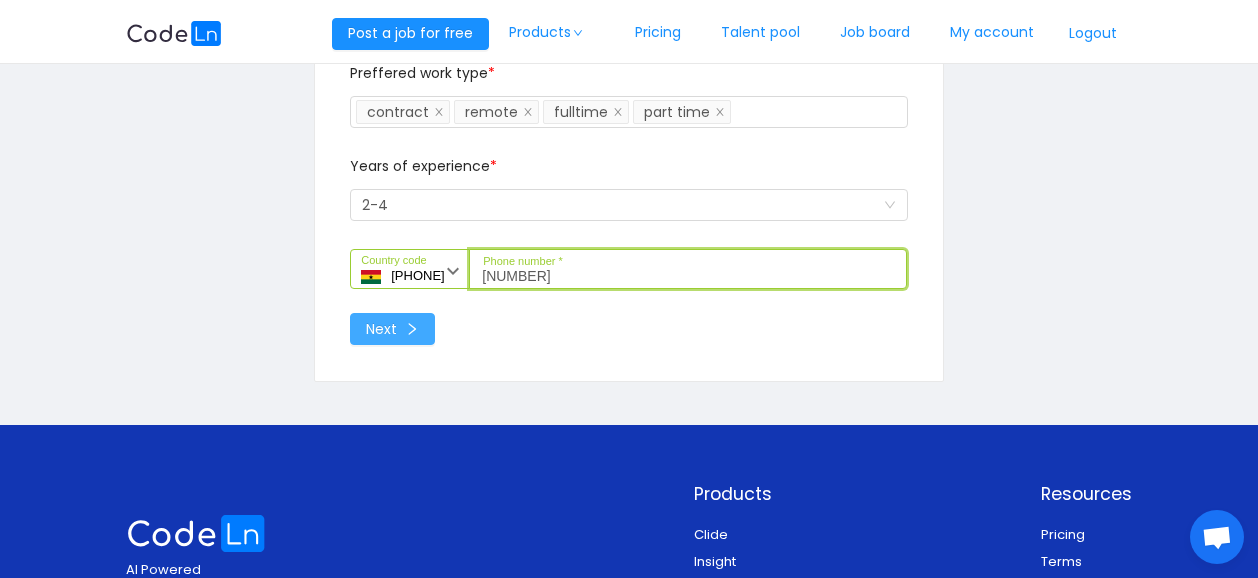 type on "[NUMBER]" 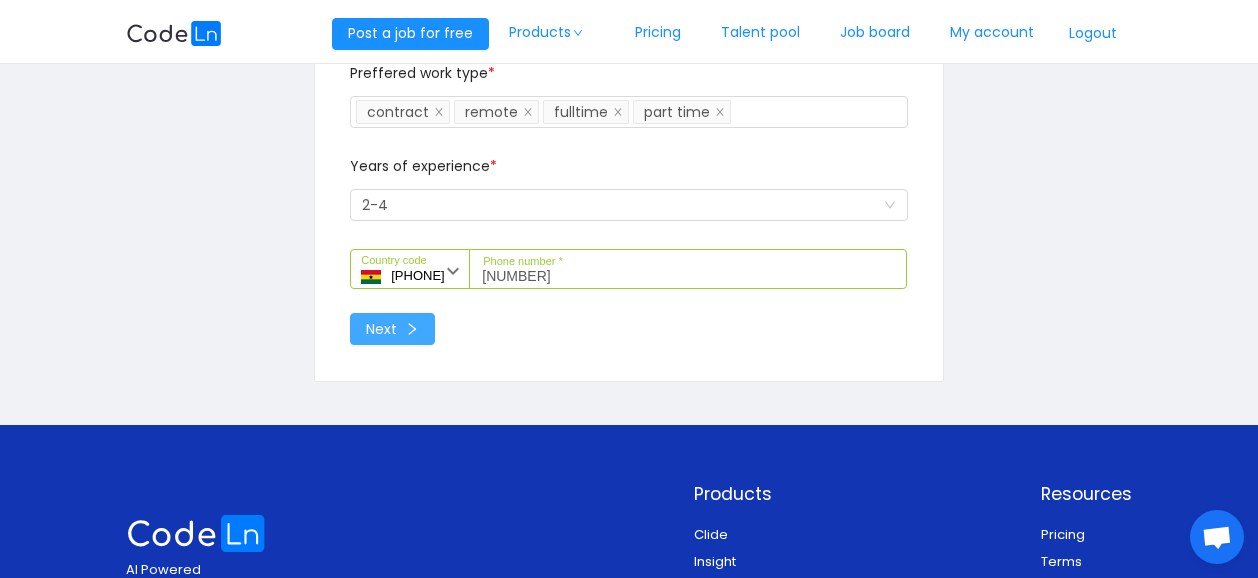 click on "Next" at bounding box center (392, 329) 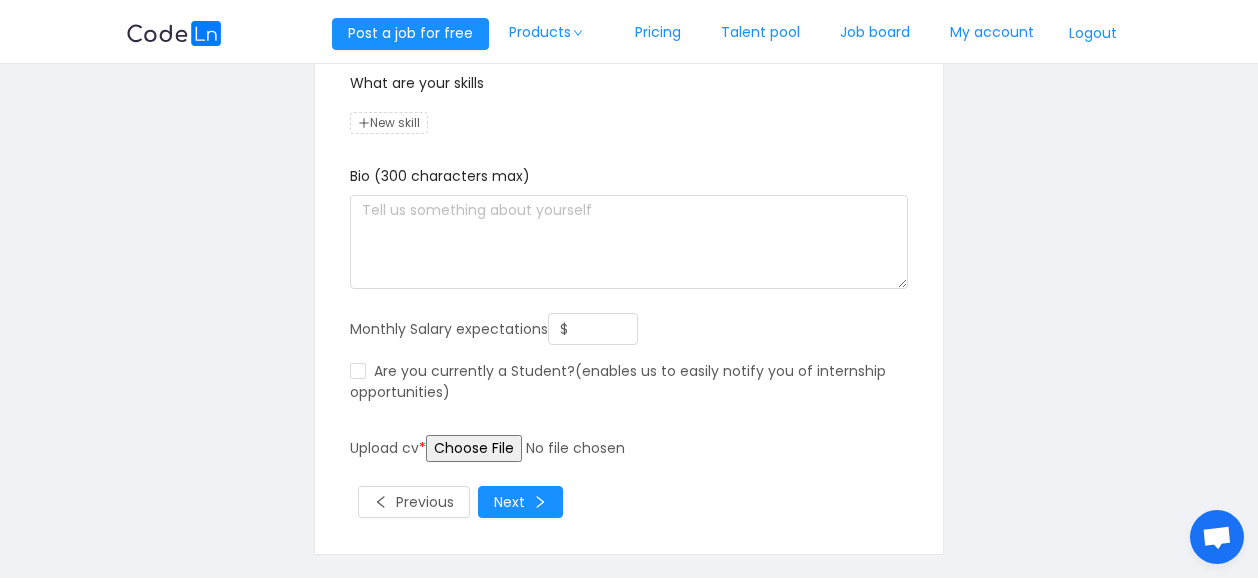 scroll, scrollTop: 167, scrollLeft: 0, axis: vertical 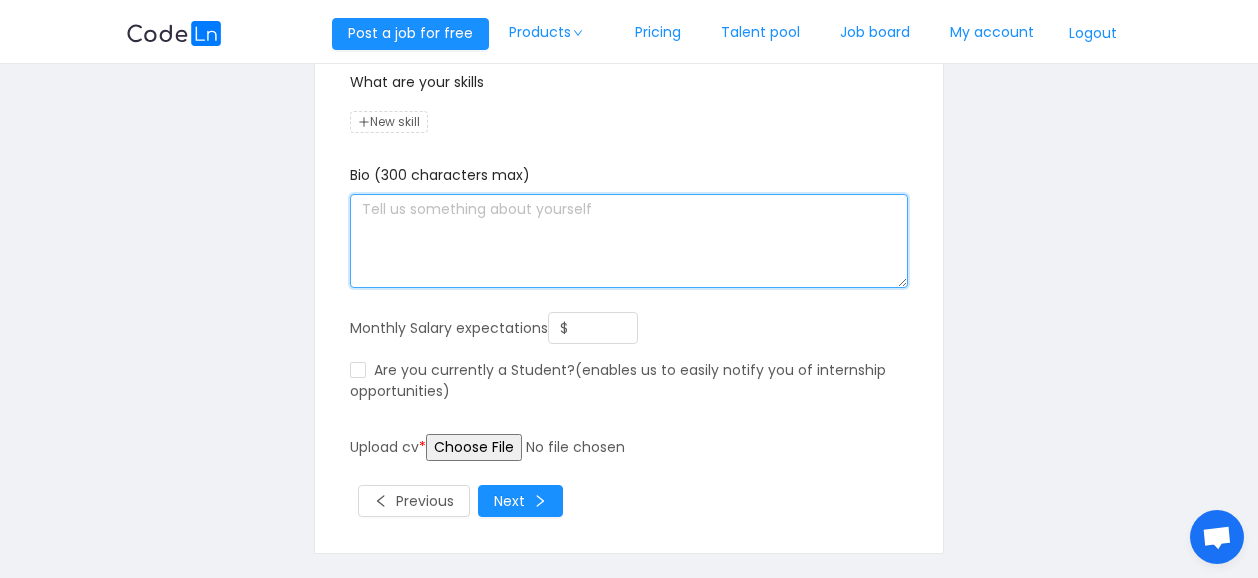 click at bounding box center (628, 241) 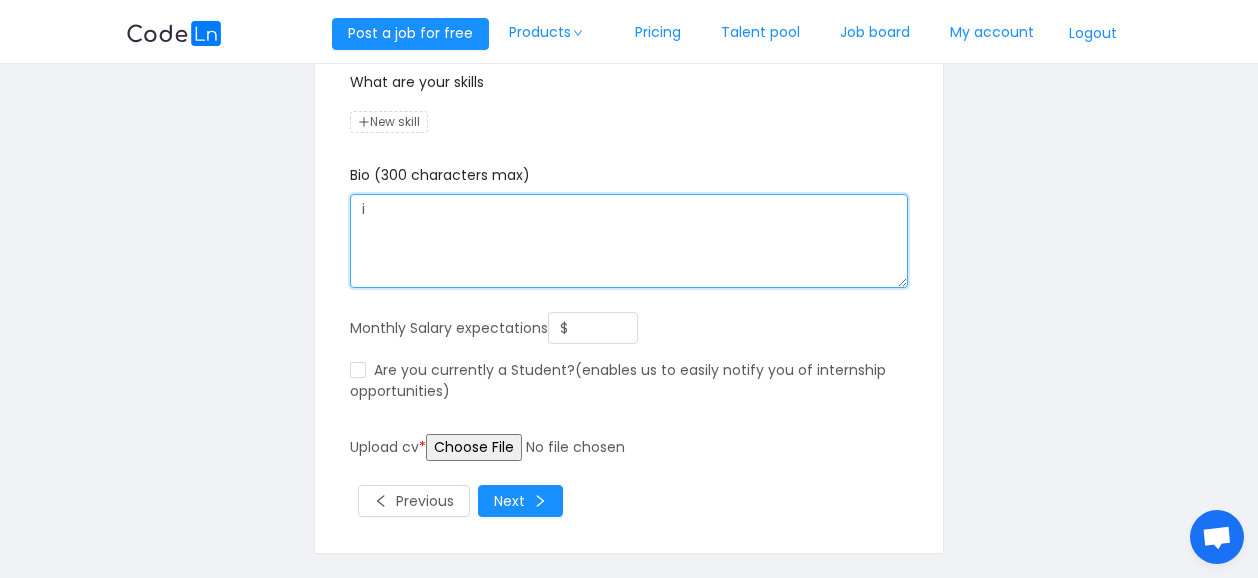 type on "i" 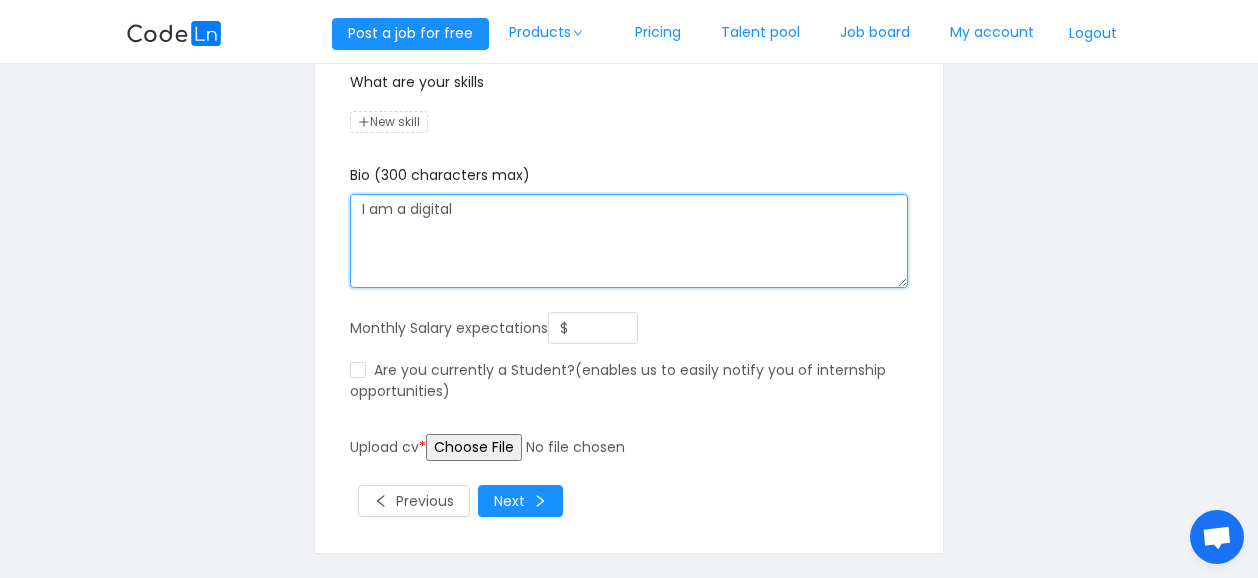 click on "I am a digital" at bounding box center (628, 241) 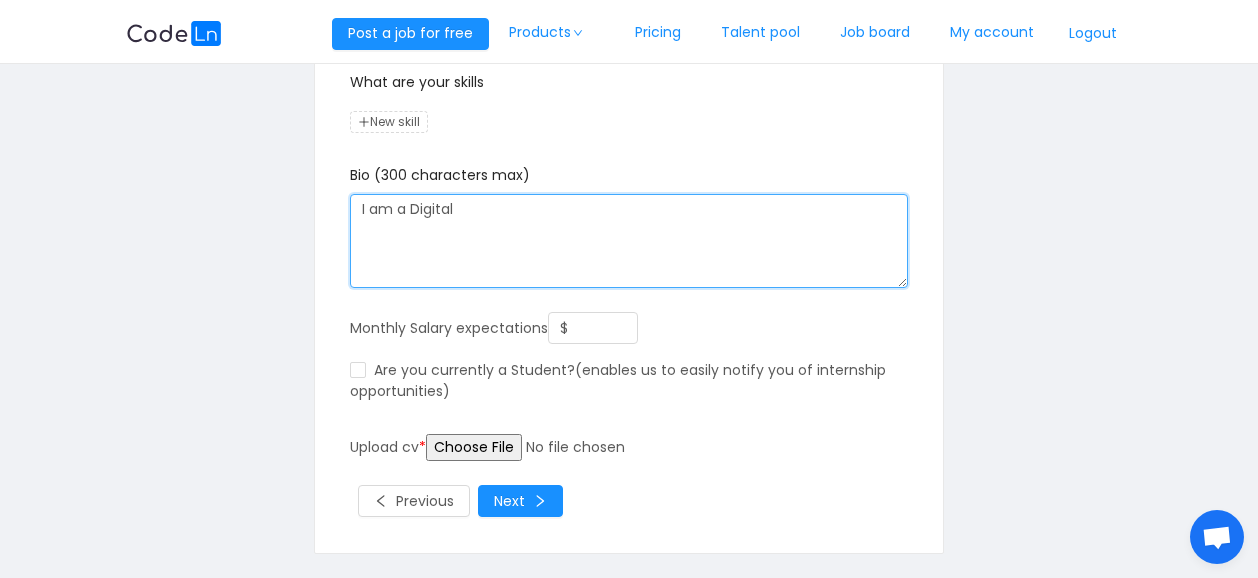 click on "I am a Digital" at bounding box center (628, 241) 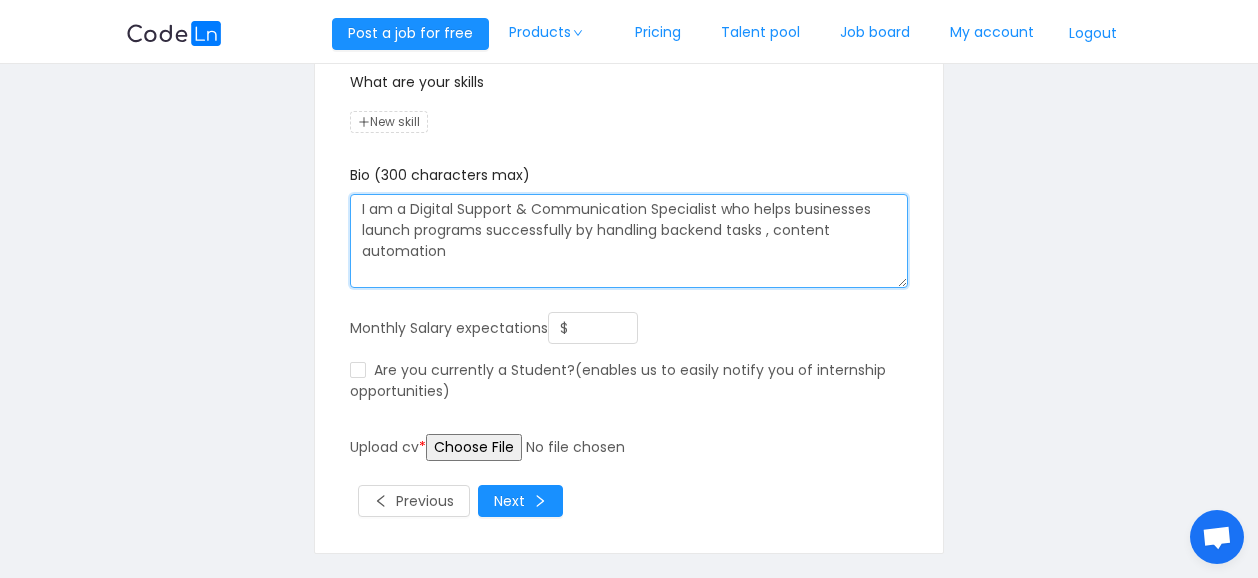 click on "I am a Digital Support & Communication Specialist who helps businesses launch programs successfully by handling backend tasks , content automation" at bounding box center [628, 241] 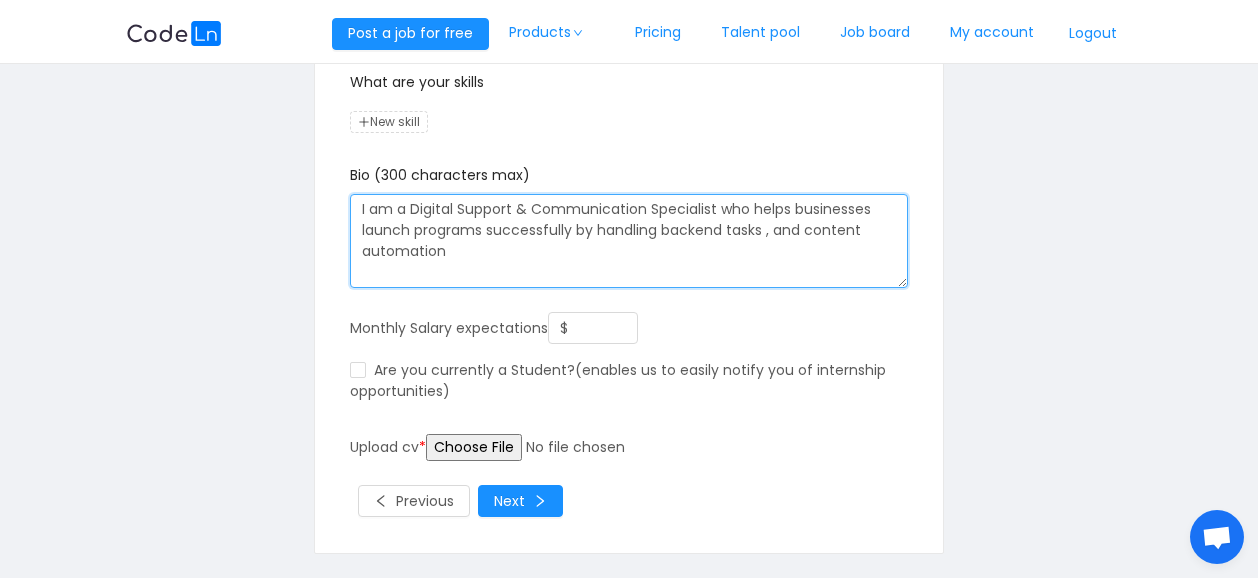 click on "I am a Digital Support & Communication Specialist who helps businesses launch programs successfully by handling backend tasks , and content automation" at bounding box center (628, 241) 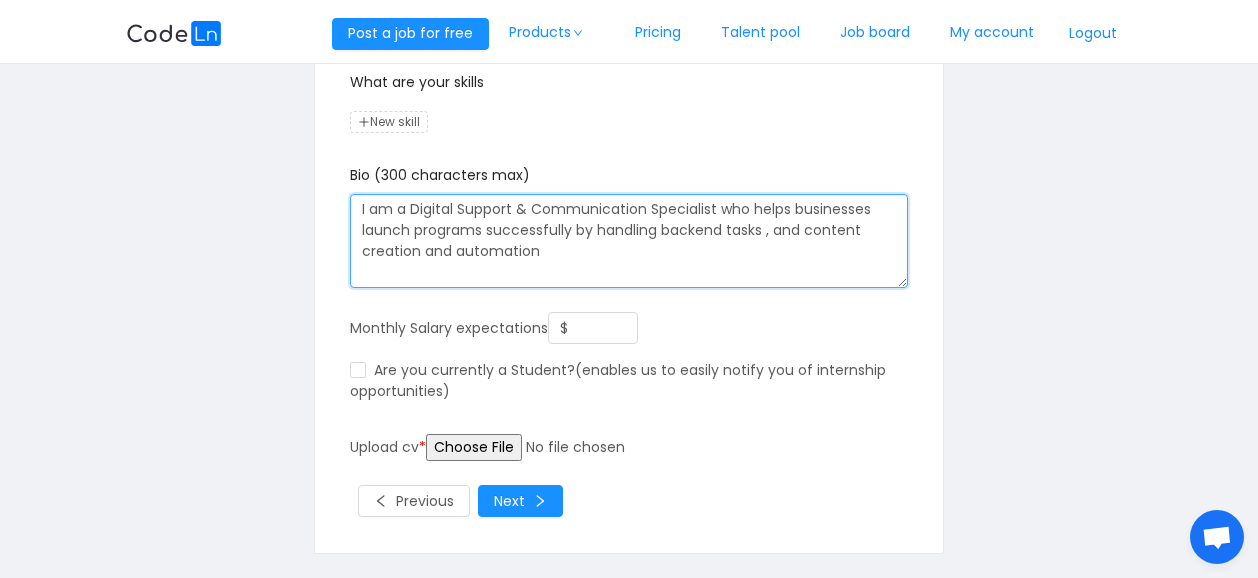 click on "I am a Digital Support & Communication Specialist who helps businesses launch programs successfully by handling backend tasks , and content creation and automation" at bounding box center (628, 241) 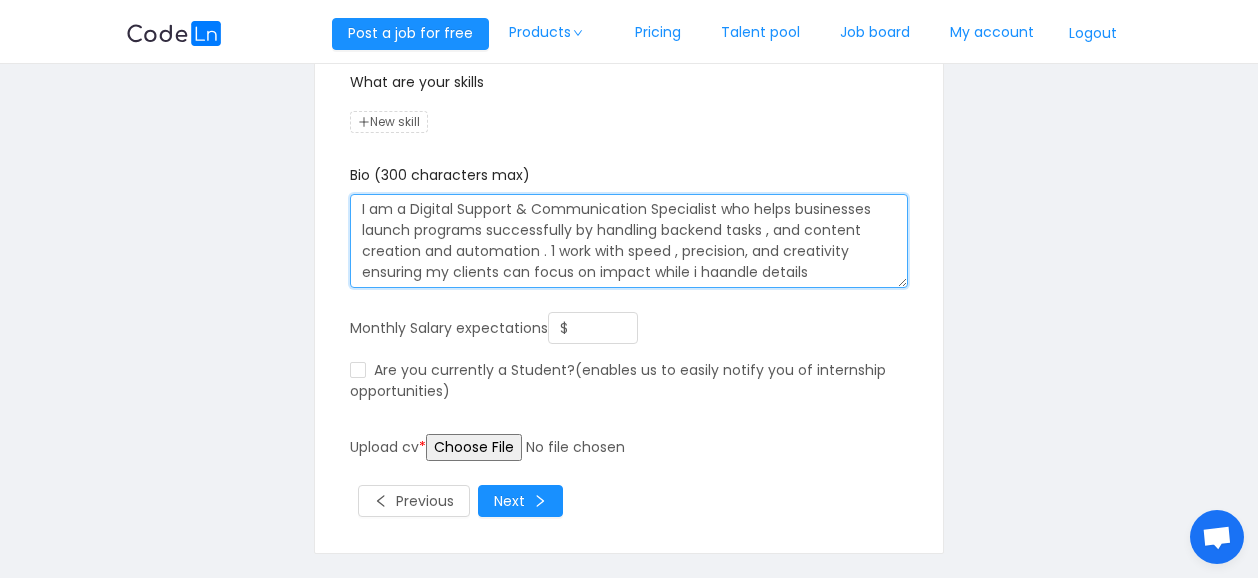 click on "I am a Digital Support & Communication Specialist who helps businesses launch programs successfully by handling backend tasks , and content creation and automation . 1 work with speed , precision, and creativity ensuring my clients can focus on impact while i haandle details" at bounding box center [628, 241] 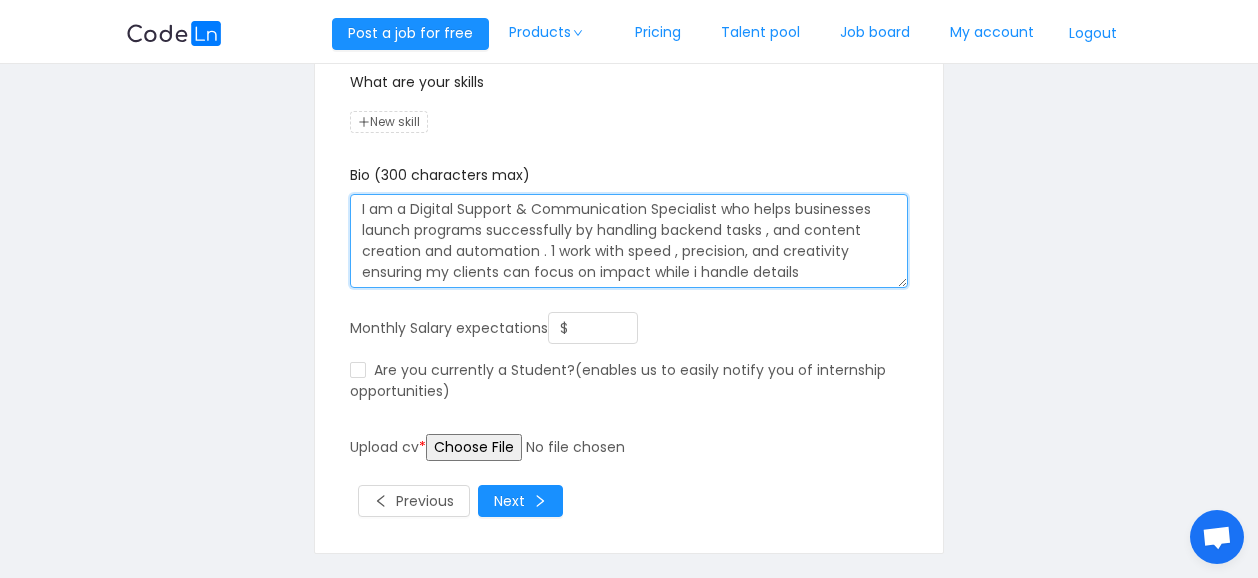 click on "I am a Digital Support & Communication Specialist who helps businesses launch programs successfully by handling backend tasks , and content creation and automation . 1 work with speed , precision, and creativity ensuring my clients can focus on impact while i handle details" at bounding box center (628, 241) 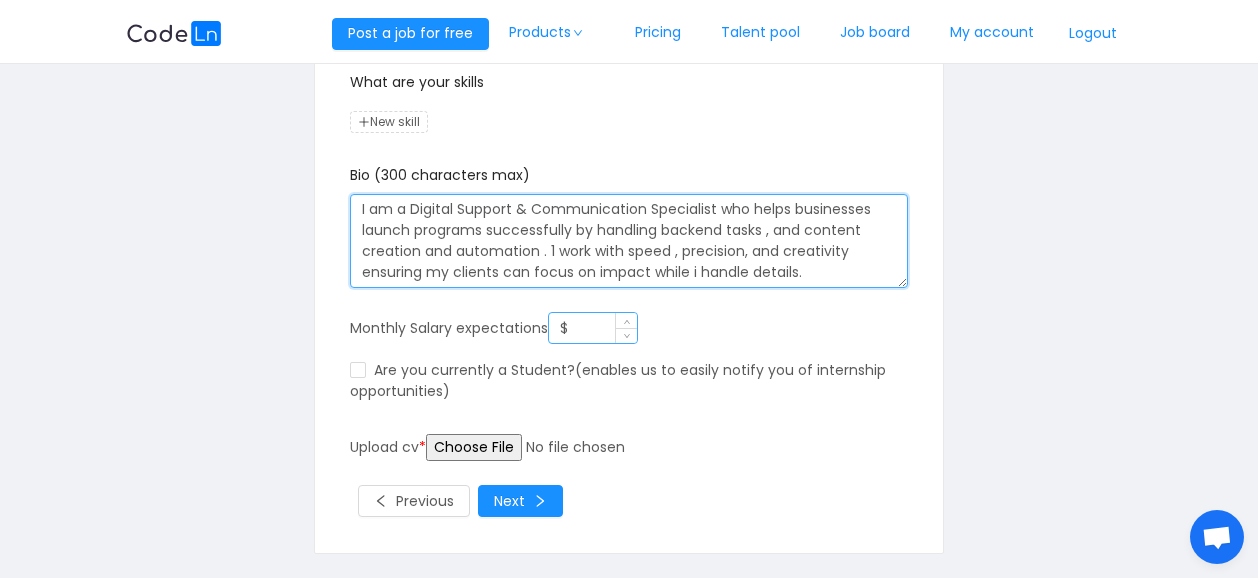type on "I am a Digital Support & Communication Specialist who helps businesses launch programs successfully by handling backend tasks , and content creation and automation . 1 work with speed , precision, and creativity ensuring my clients can focus on impact while i handle details." 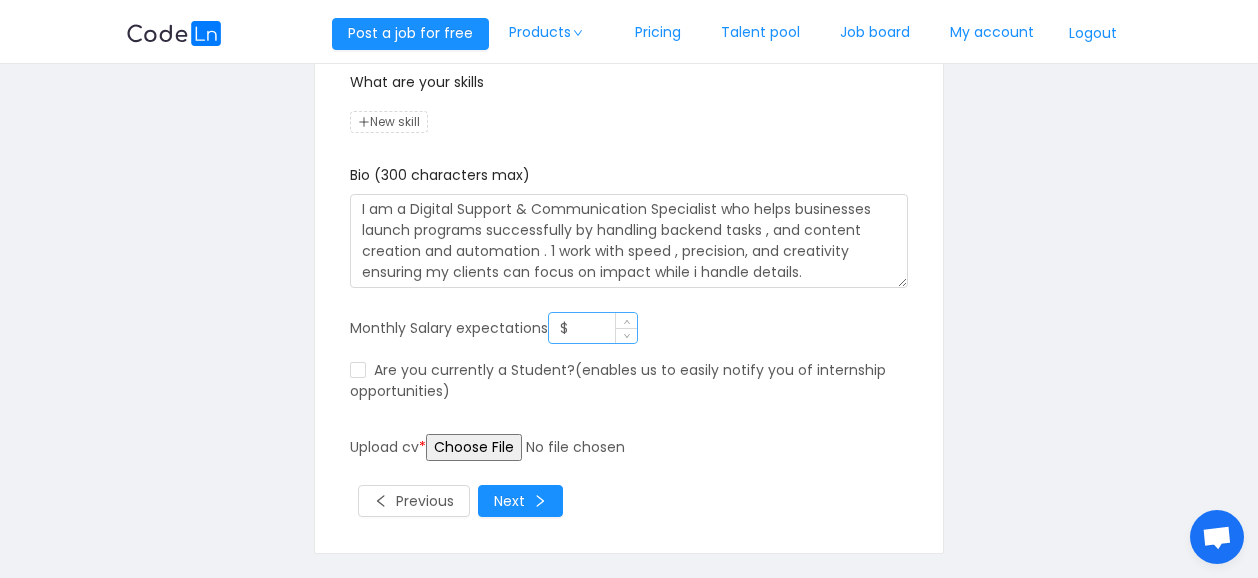 click on "$" at bounding box center (593, 328) 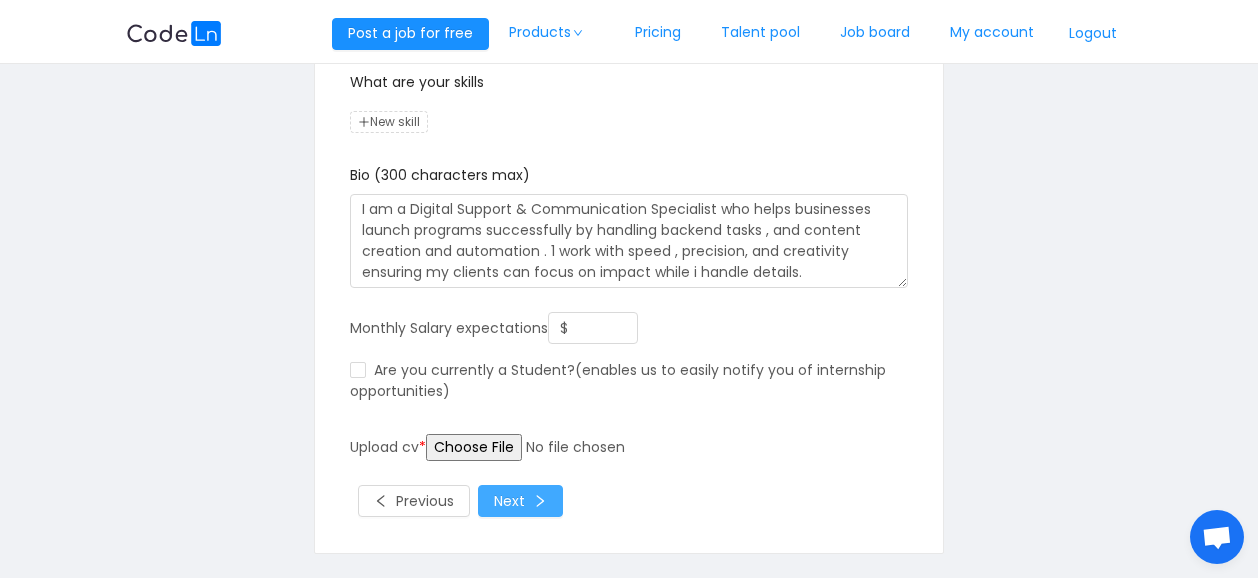 click on "Next" at bounding box center (520, 501) 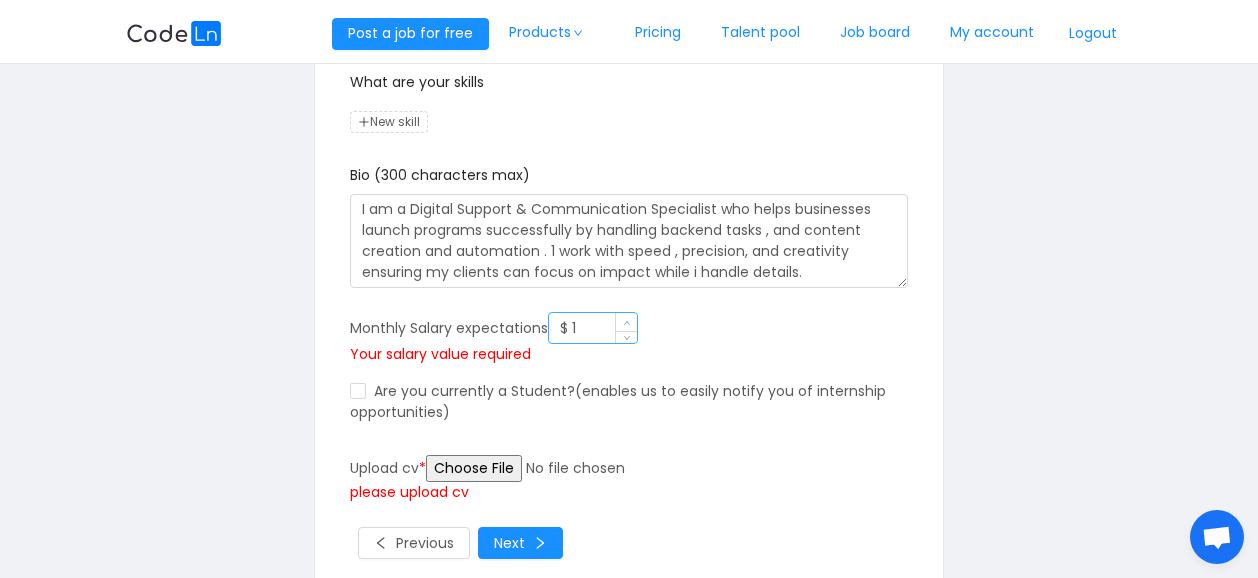 click 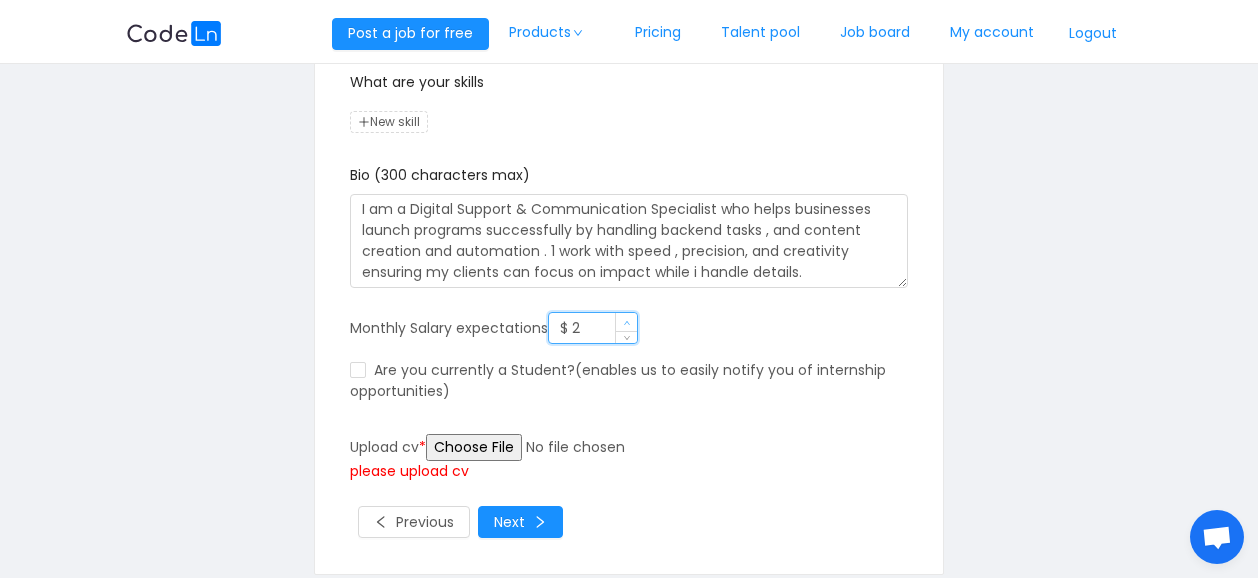 click 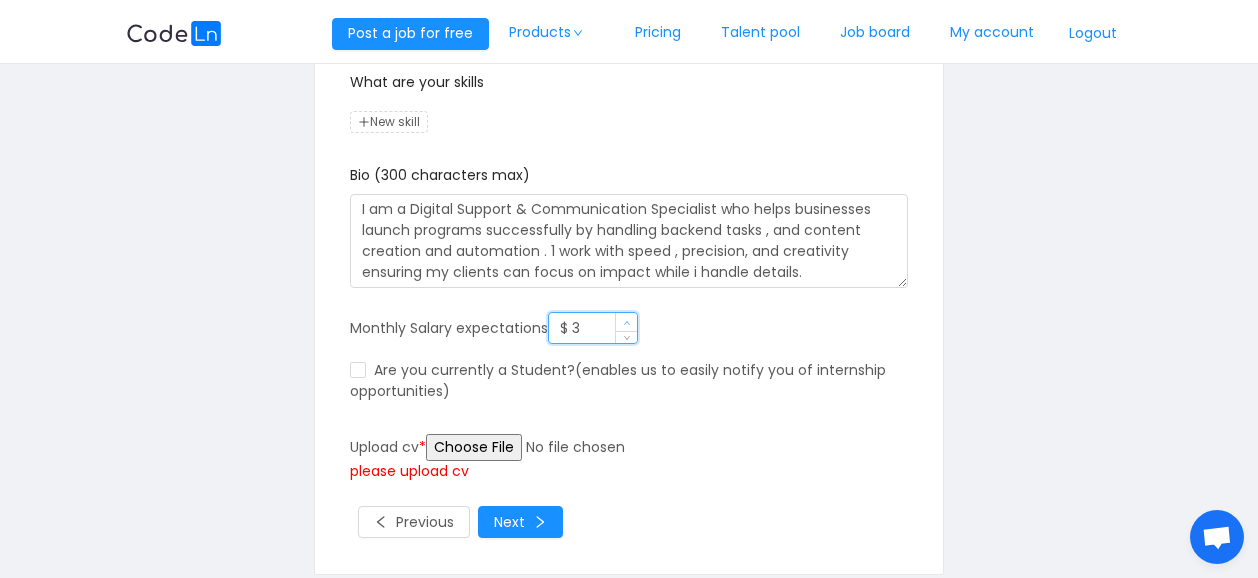 click 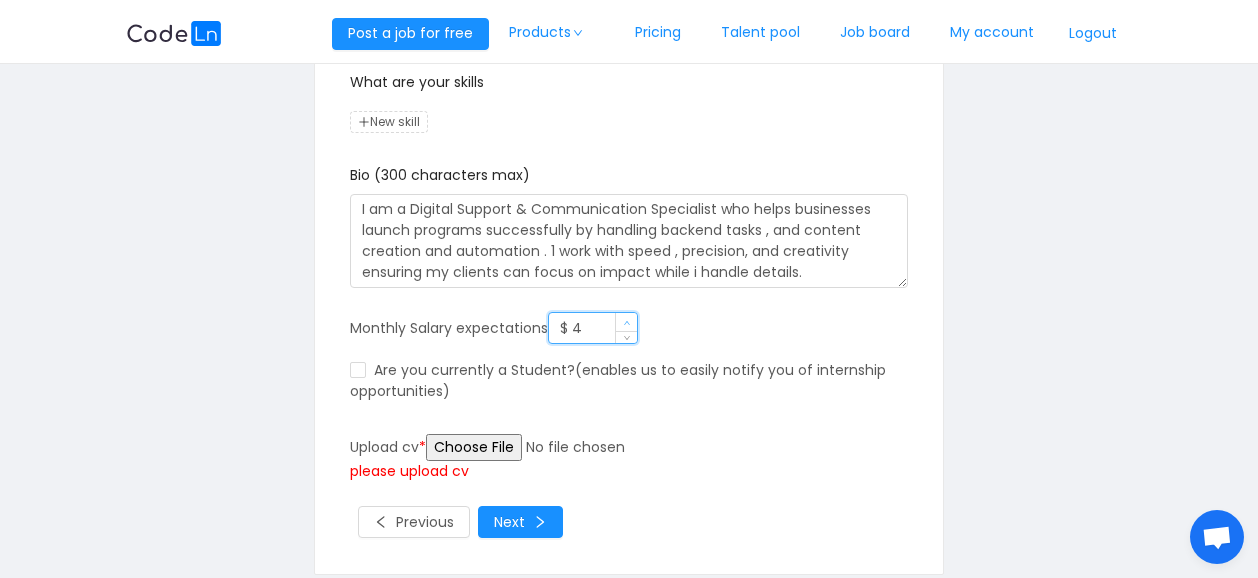 click 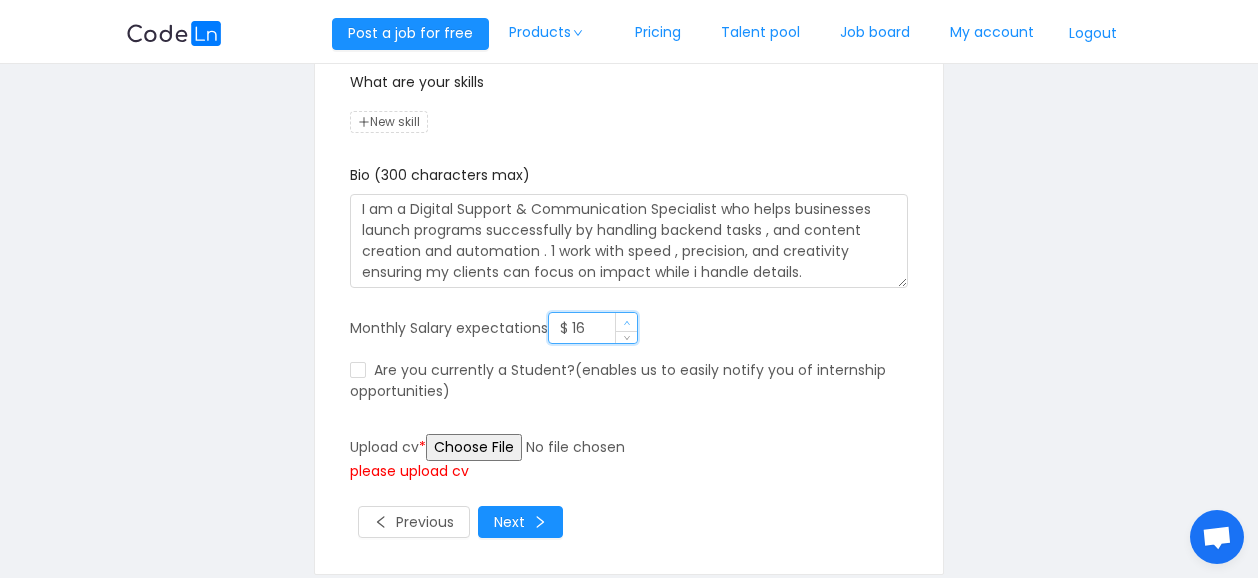 click 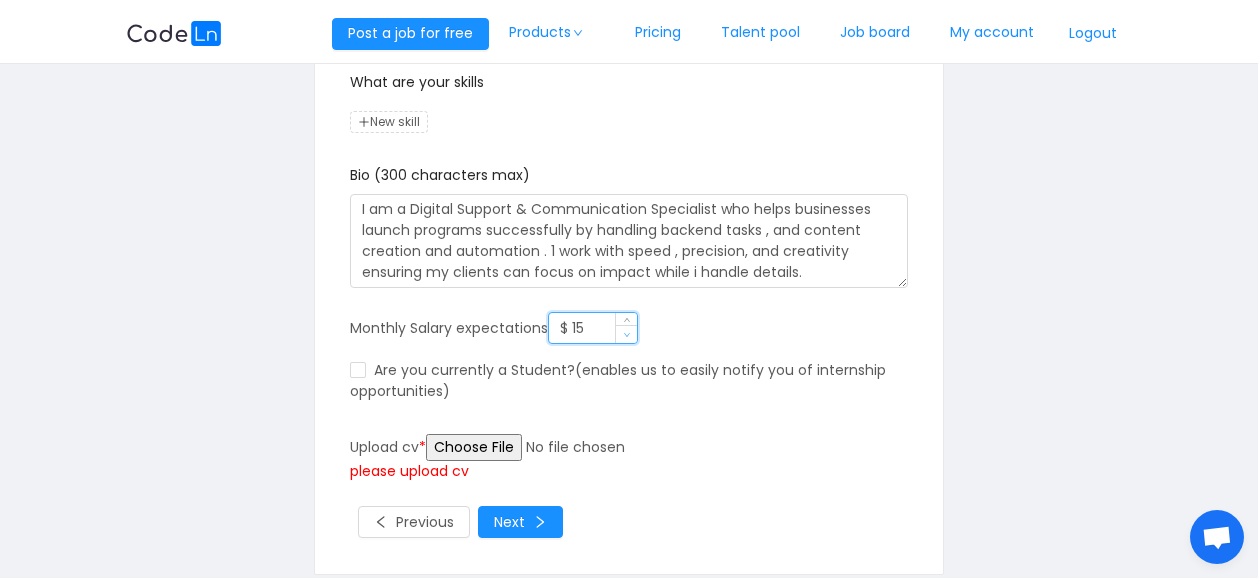 click 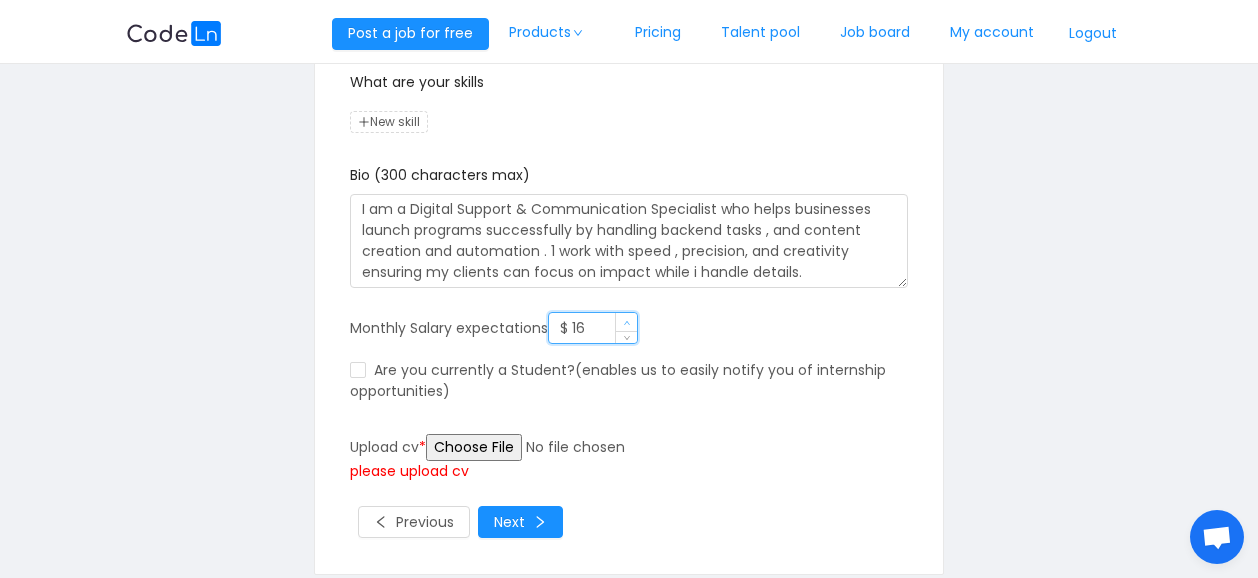 click at bounding box center (626, 322) 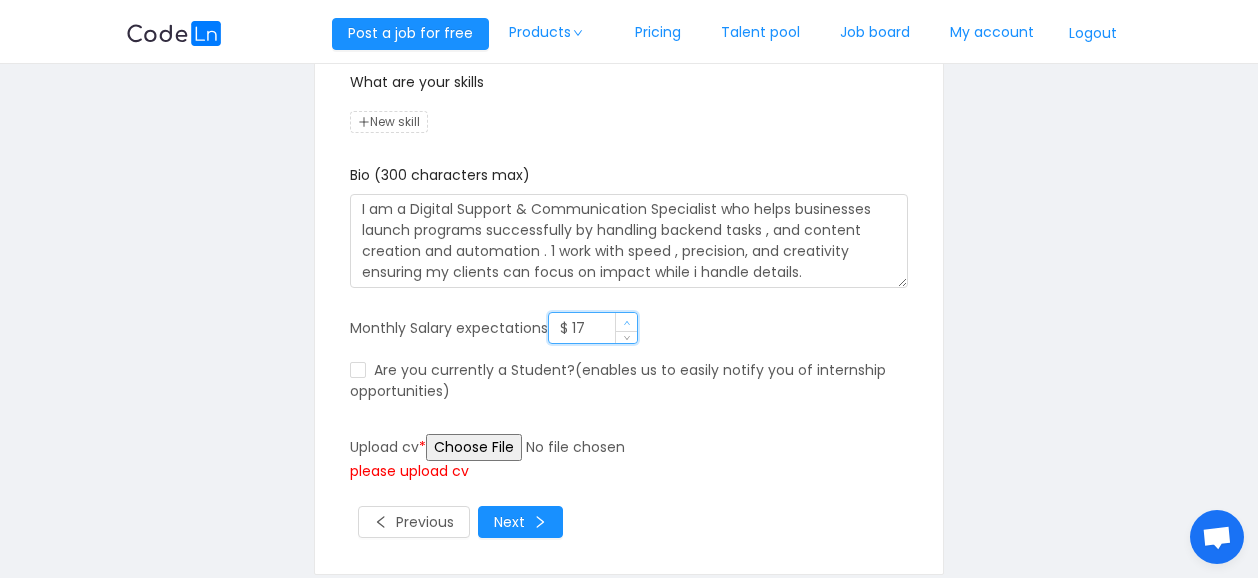 click at bounding box center (626, 322) 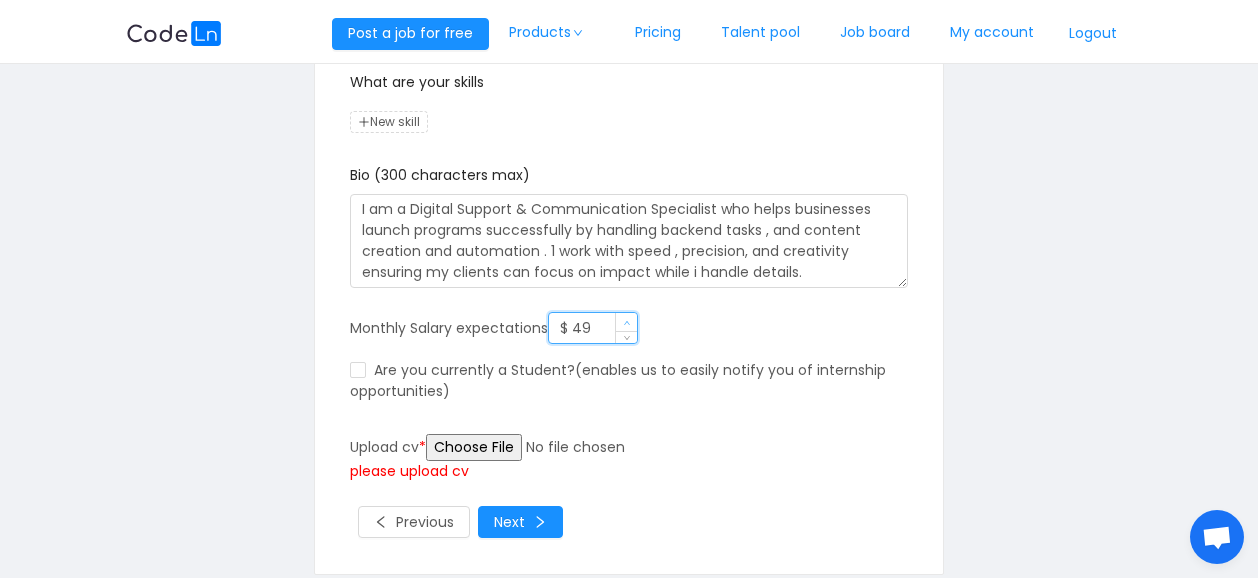 click at bounding box center (626, 322) 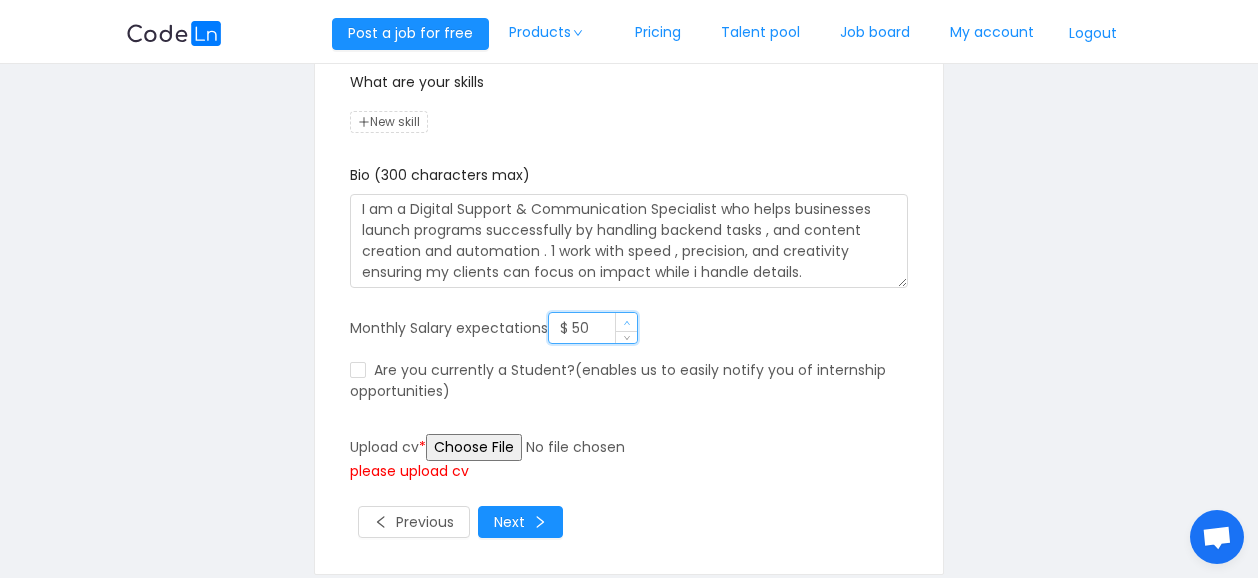 click at bounding box center (626, 322) 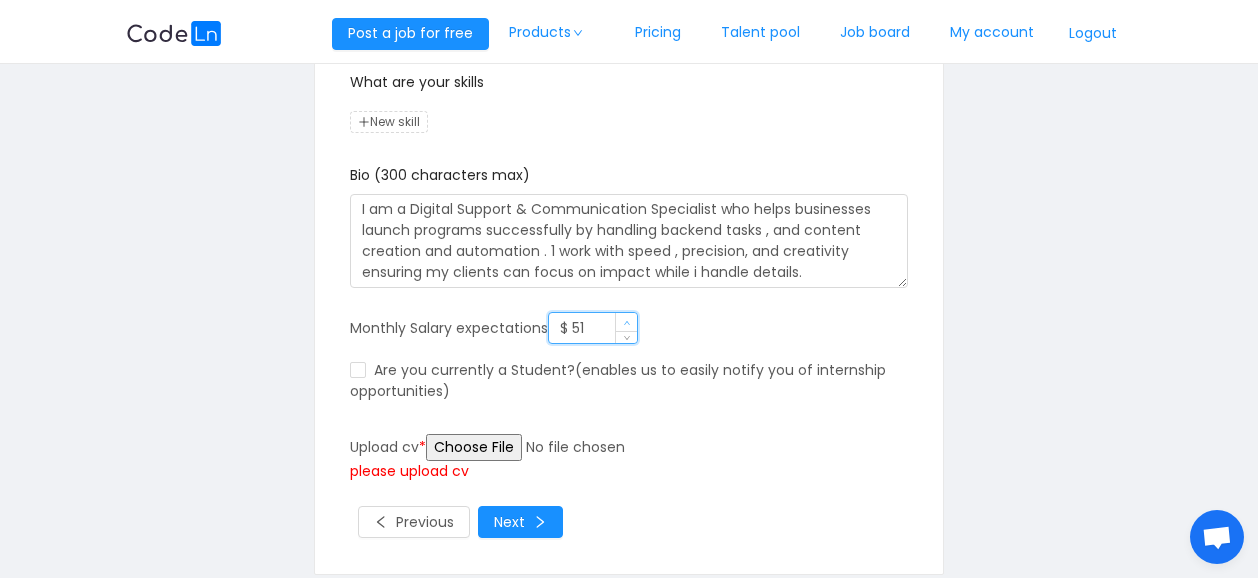 click at bounding box center (626, 322) 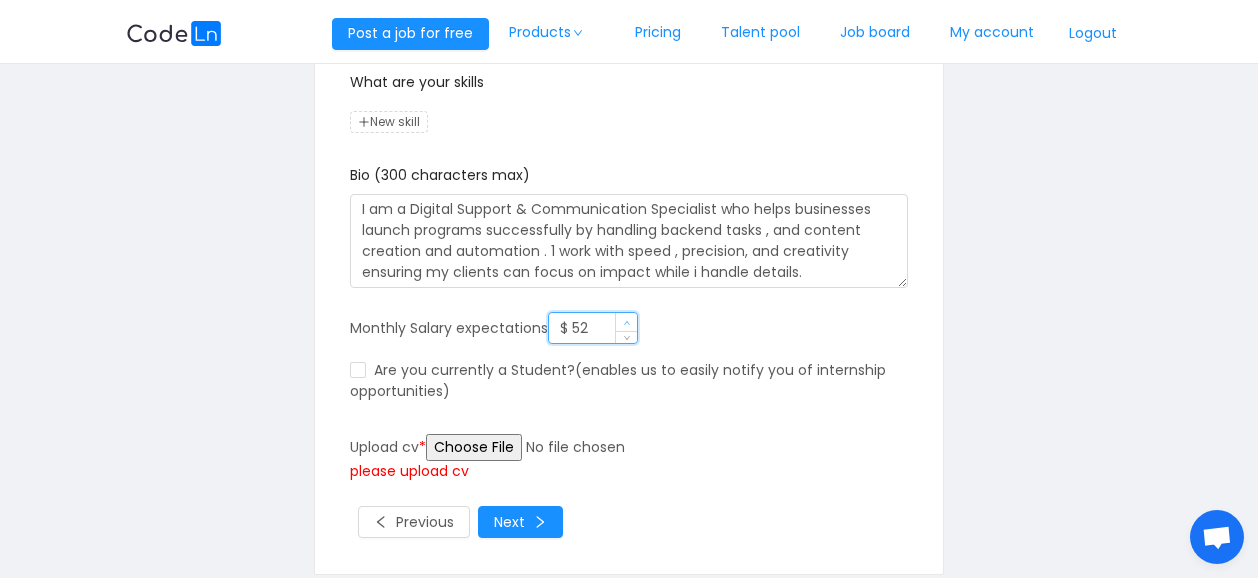 click at bounding box center [626, 322] 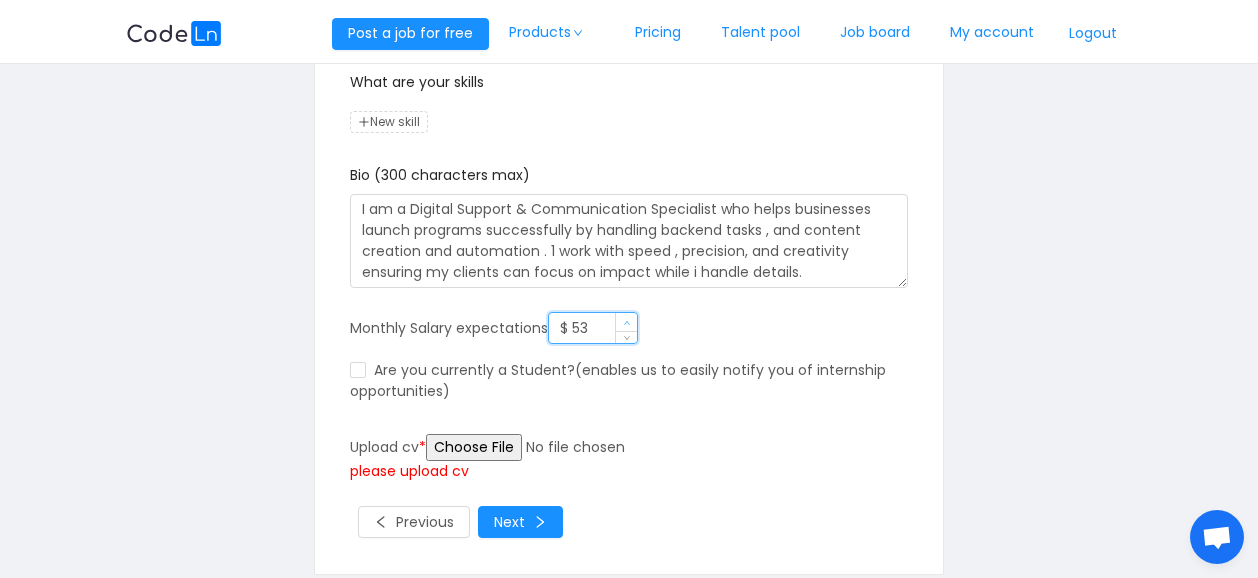 click at bounding box center [626, 322] 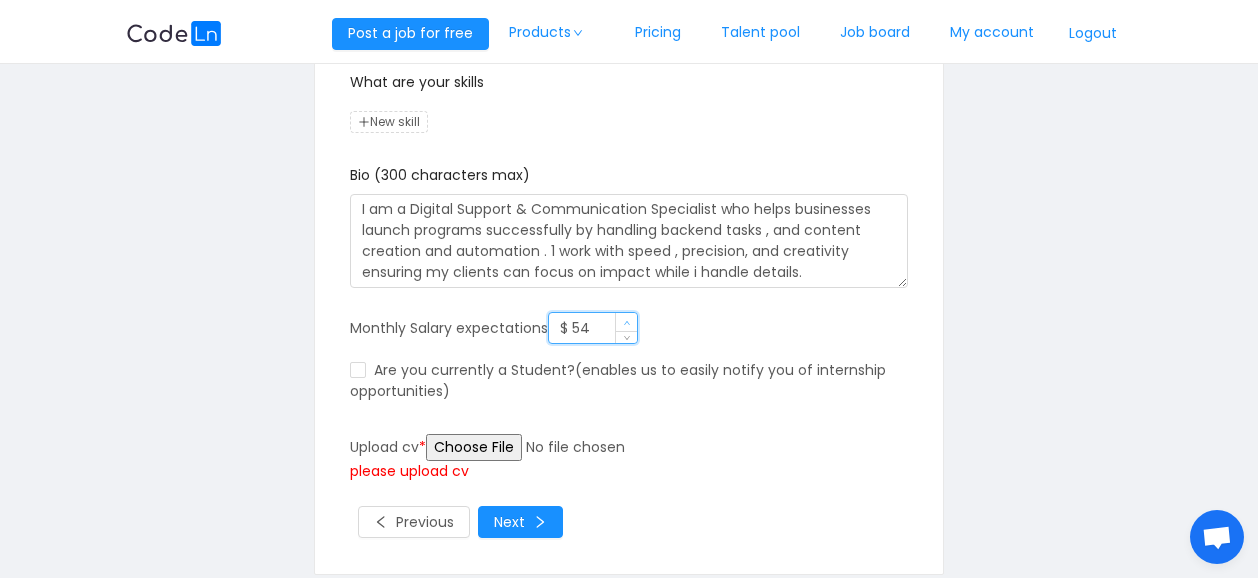 click at bounding box center [626, 322] 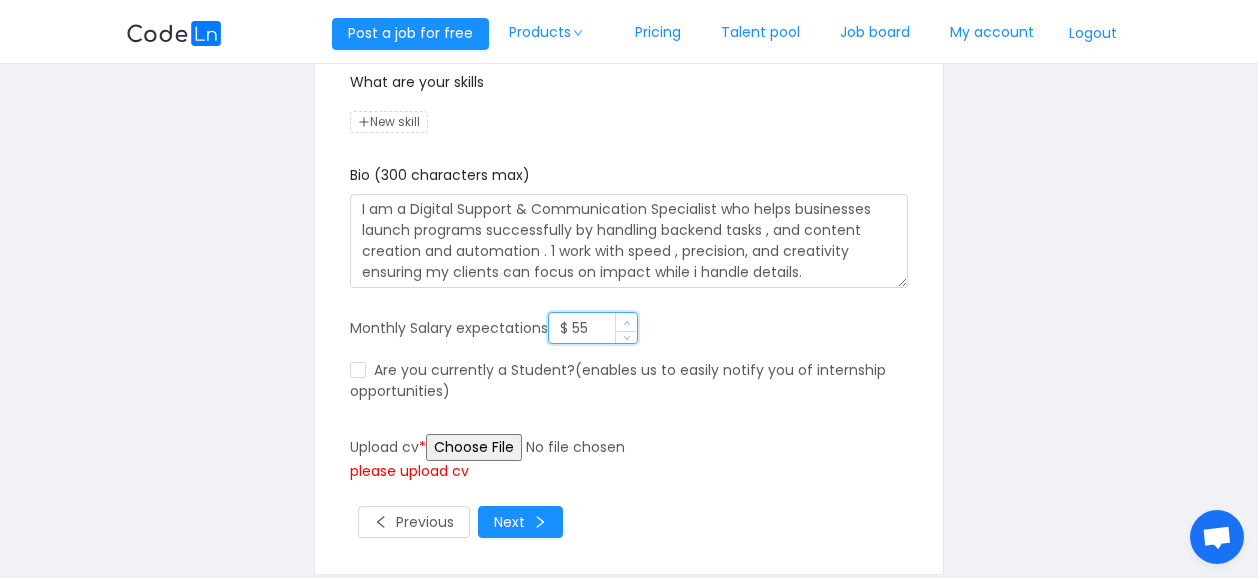 click at bounding box center [626, 322] 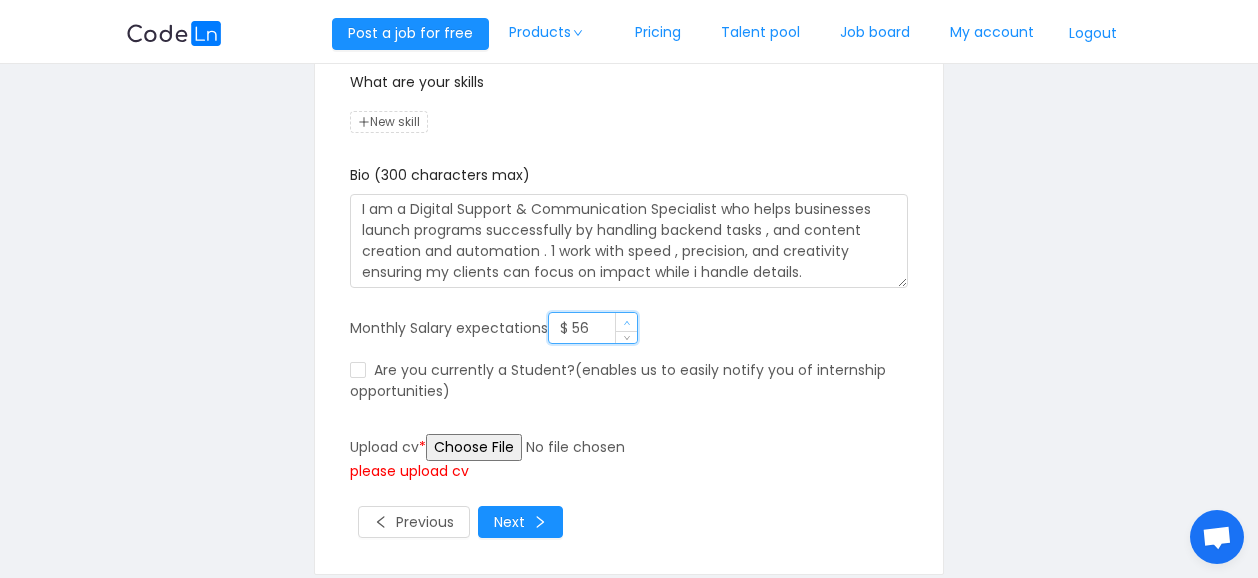 click at bounding box center (626, 322) 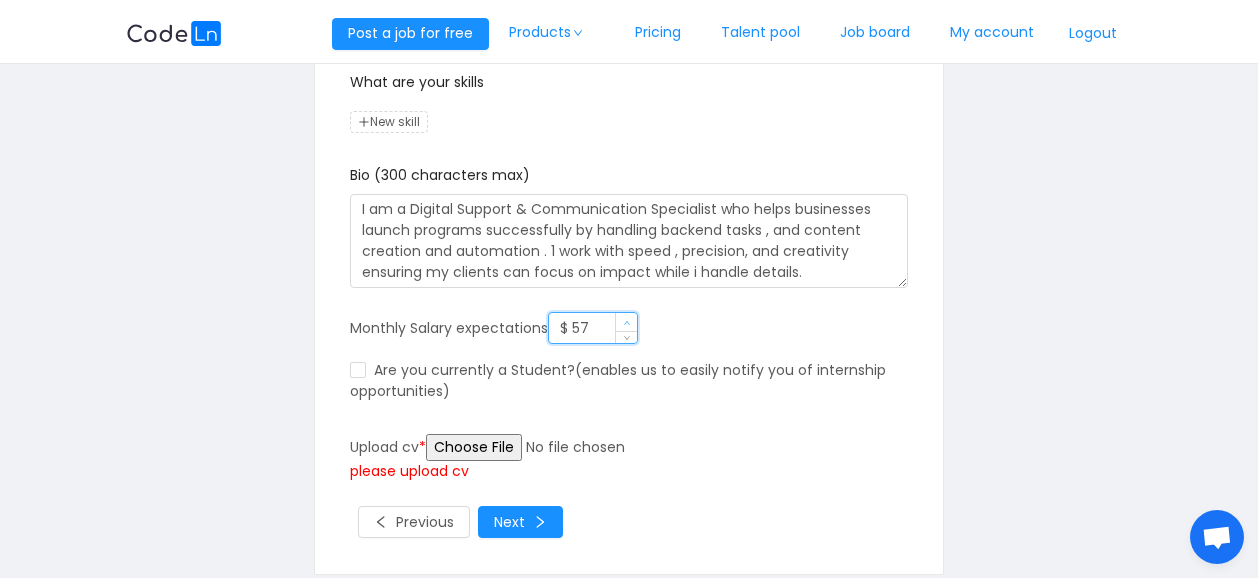 click at bounding box center [626, 322] 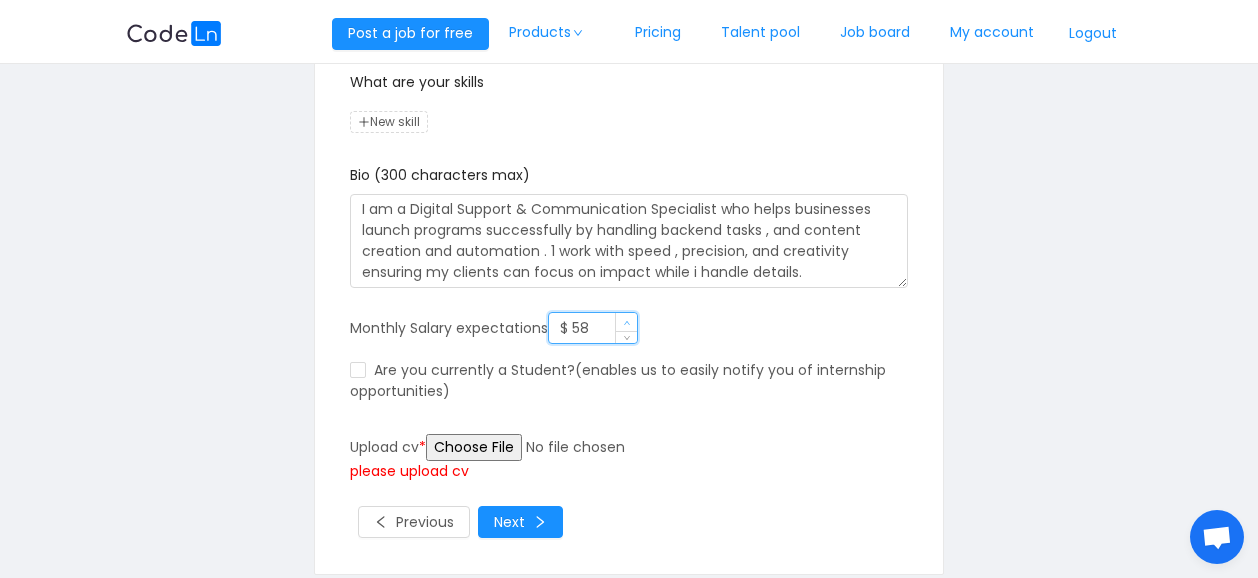 click at bounding box center [626, 322] 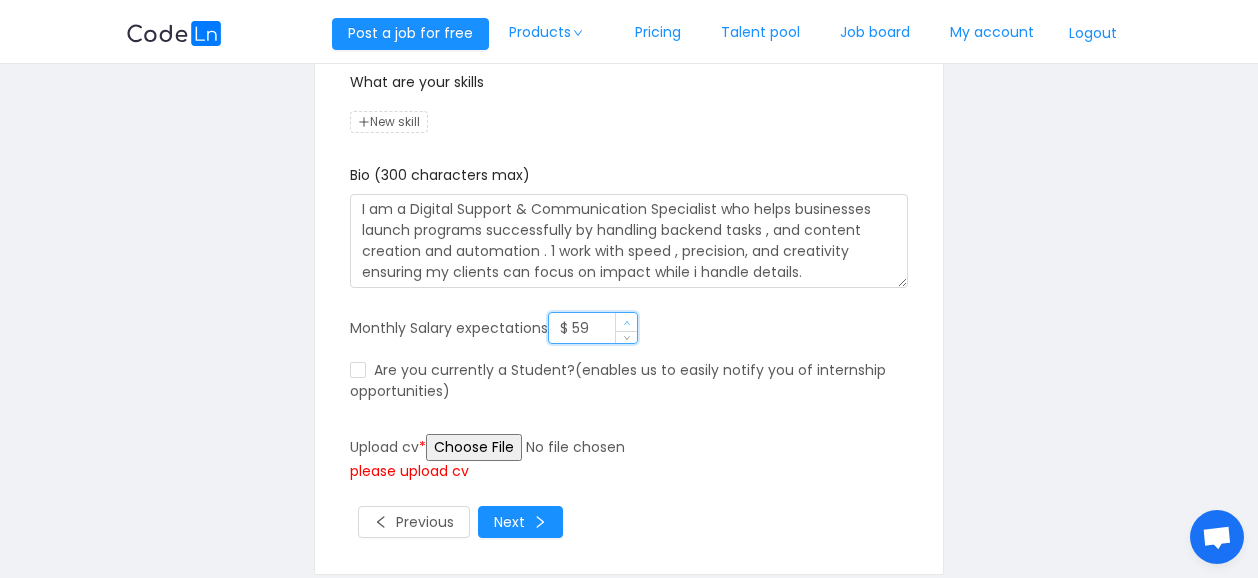 click at bounding box center (626, 322) 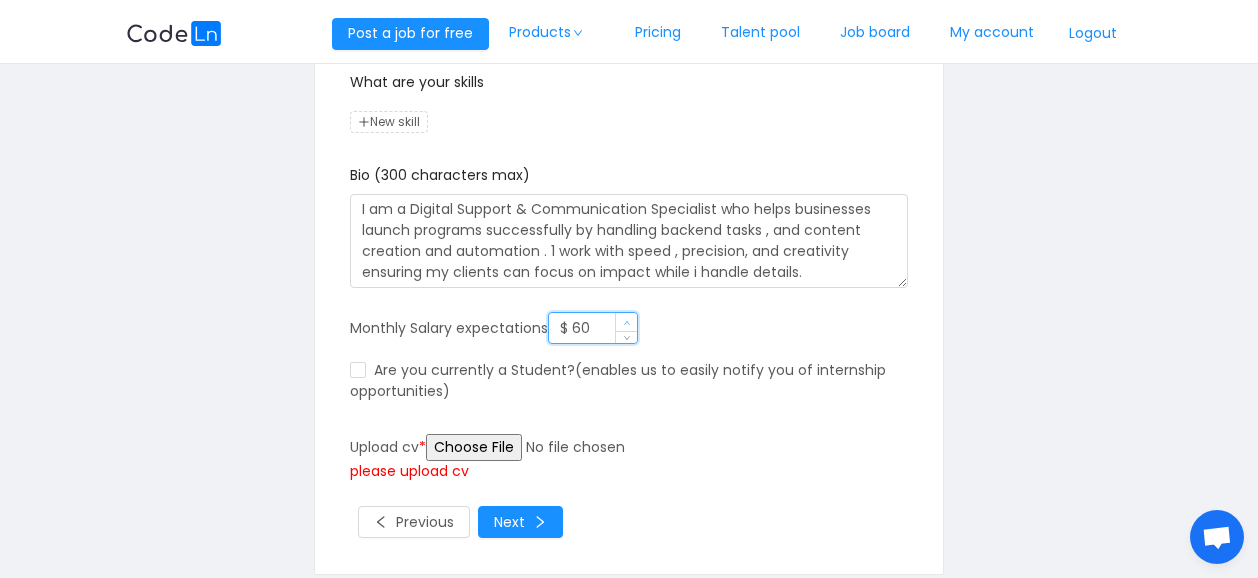 click at bounding box center (626, 322) 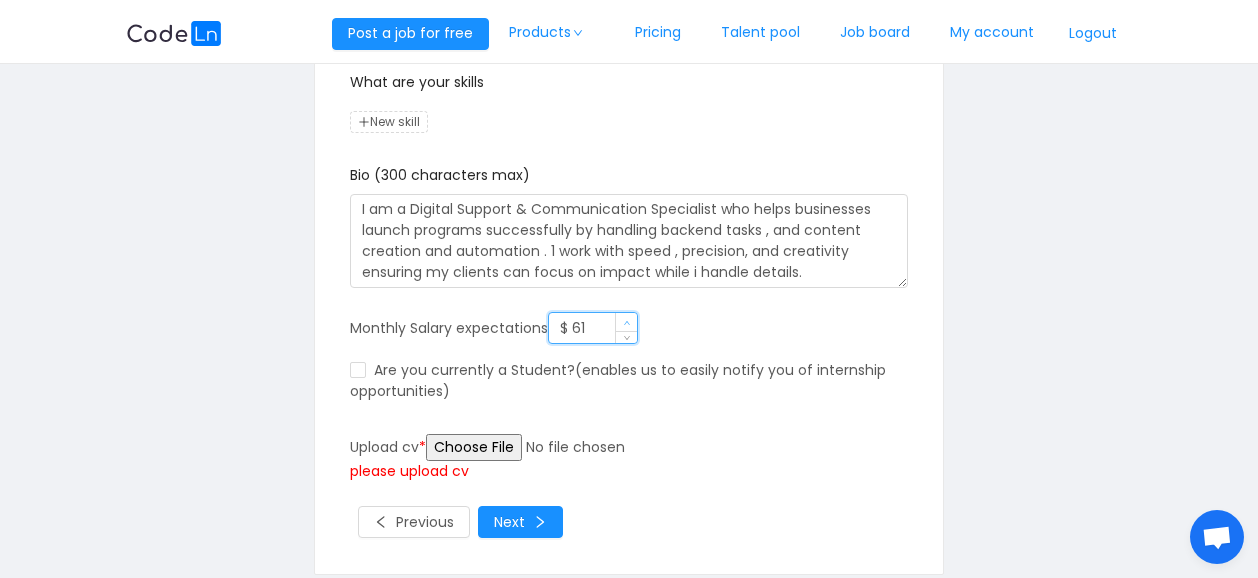 click at bounding box center (626, 322) 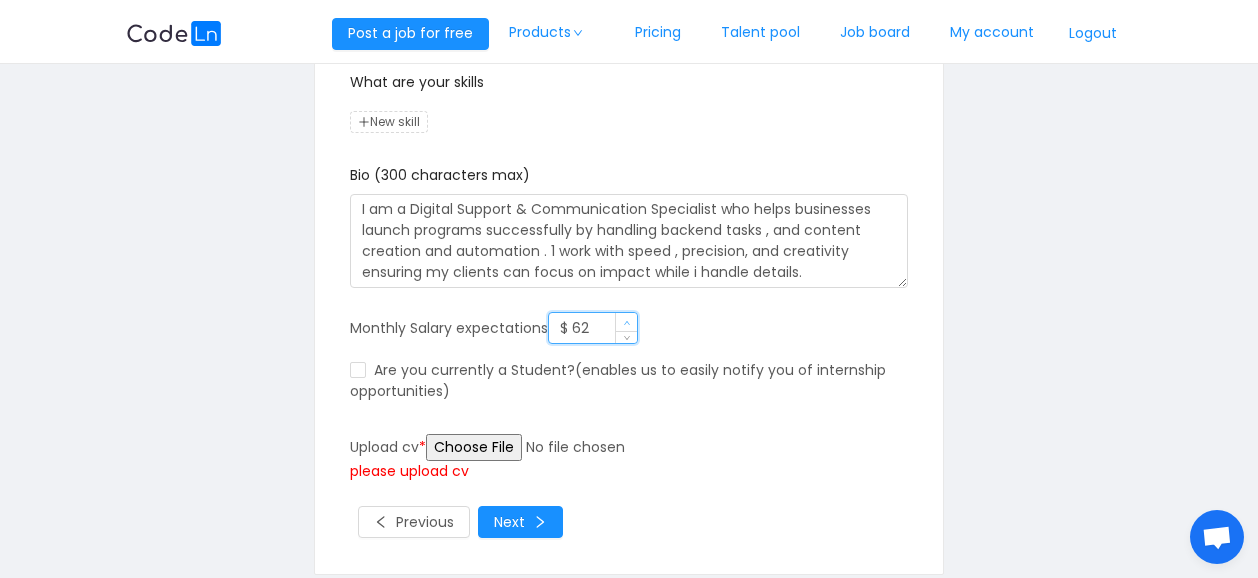 click at bounding box center [626, 322] 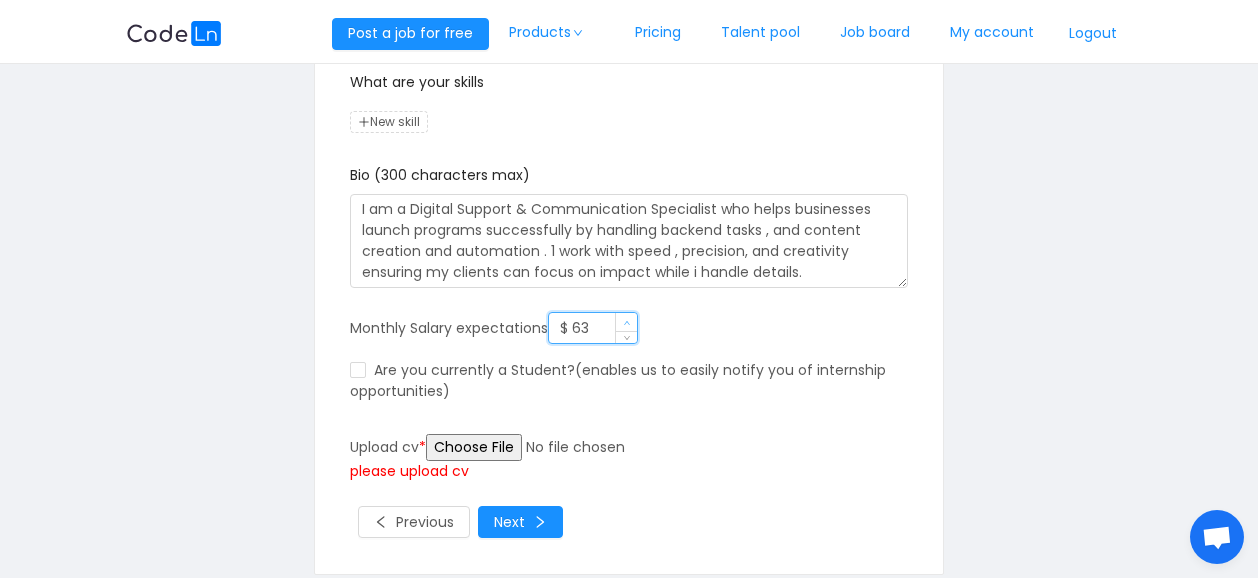 click at bounding box center [626, 322] 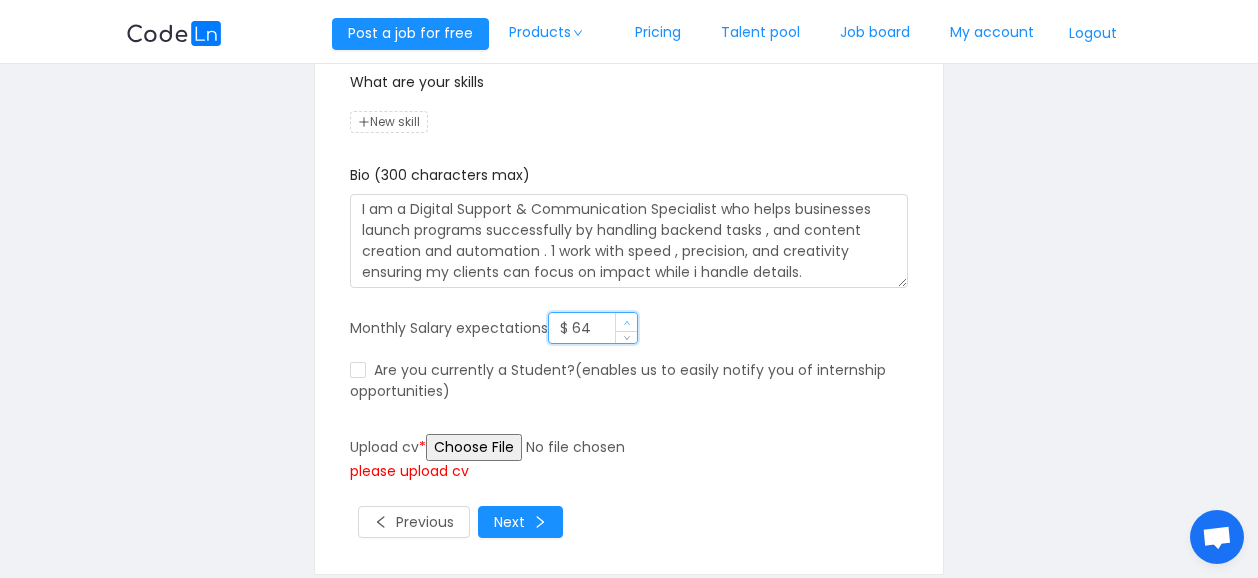 click at bounding box center (626, 322) 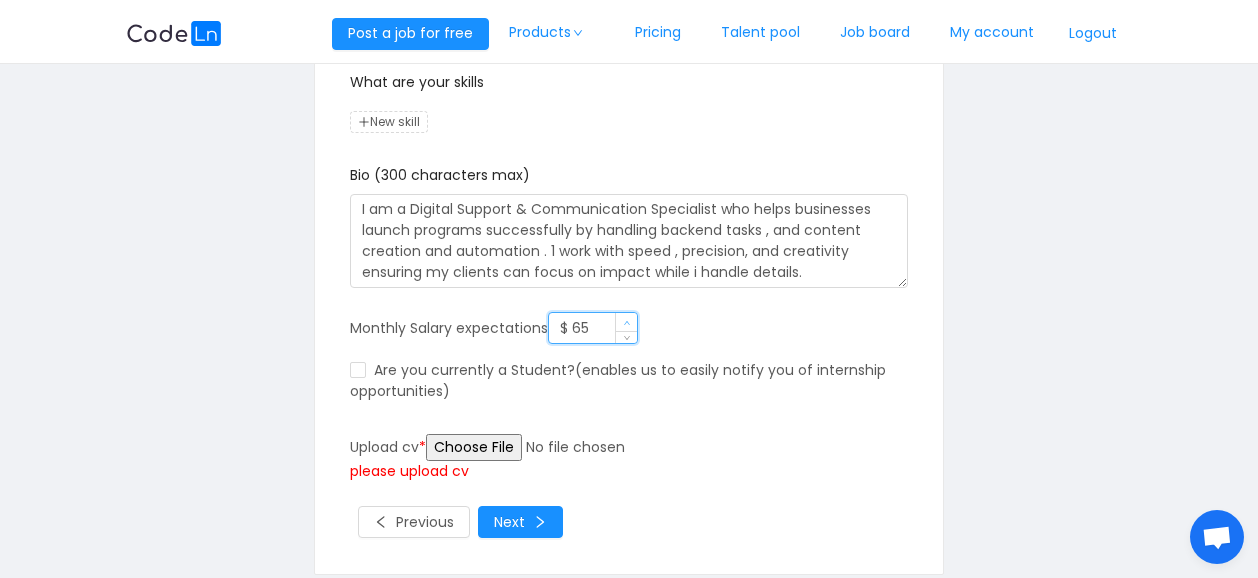 click at bounding box center (626, 322) 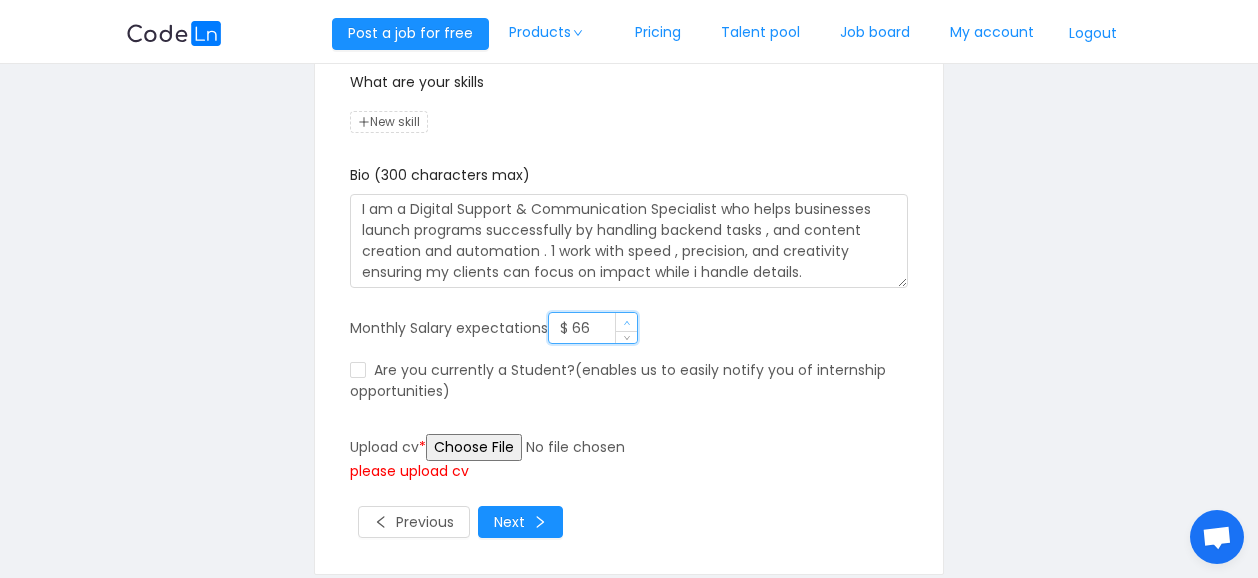 click at bounding box center (626, 322) 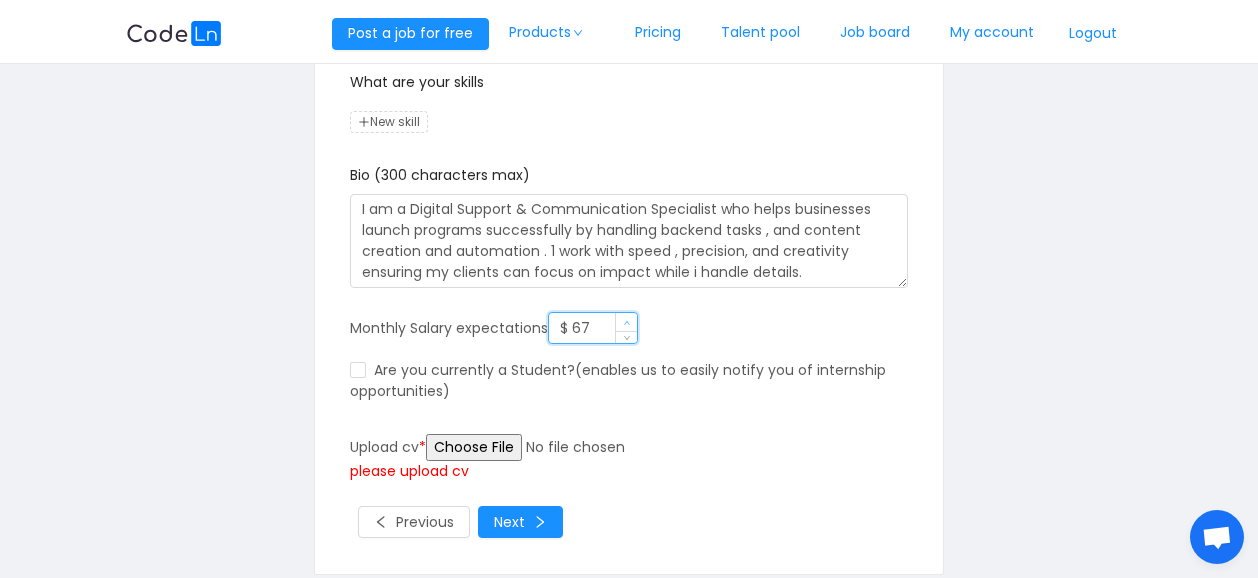 click at bounding box center (626, 322) 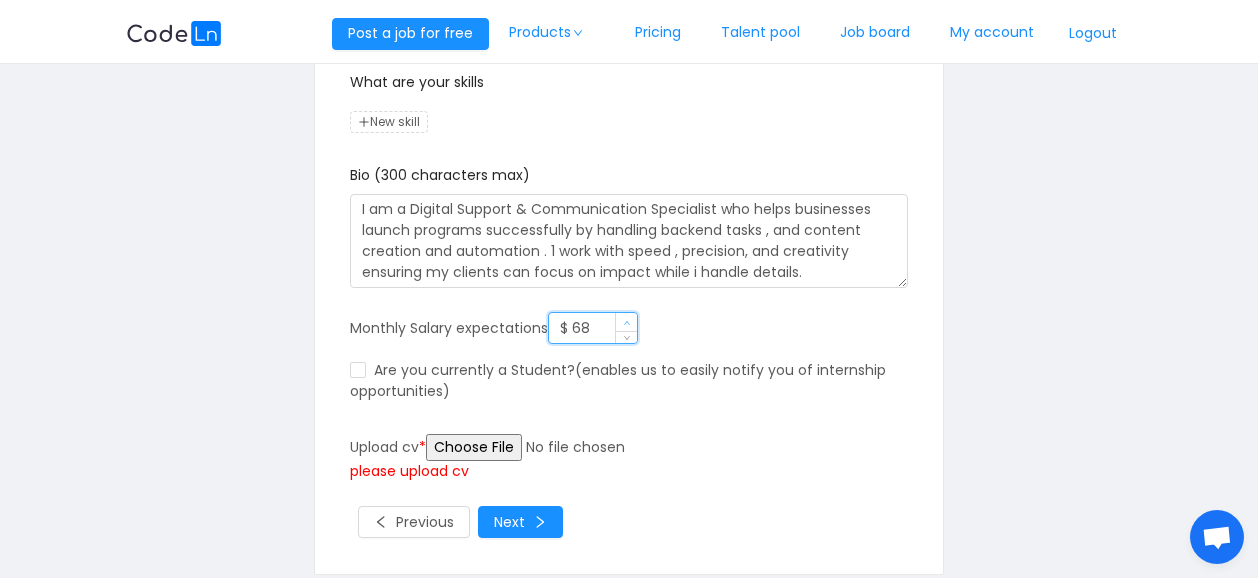 click at bounding box center [626, 322] 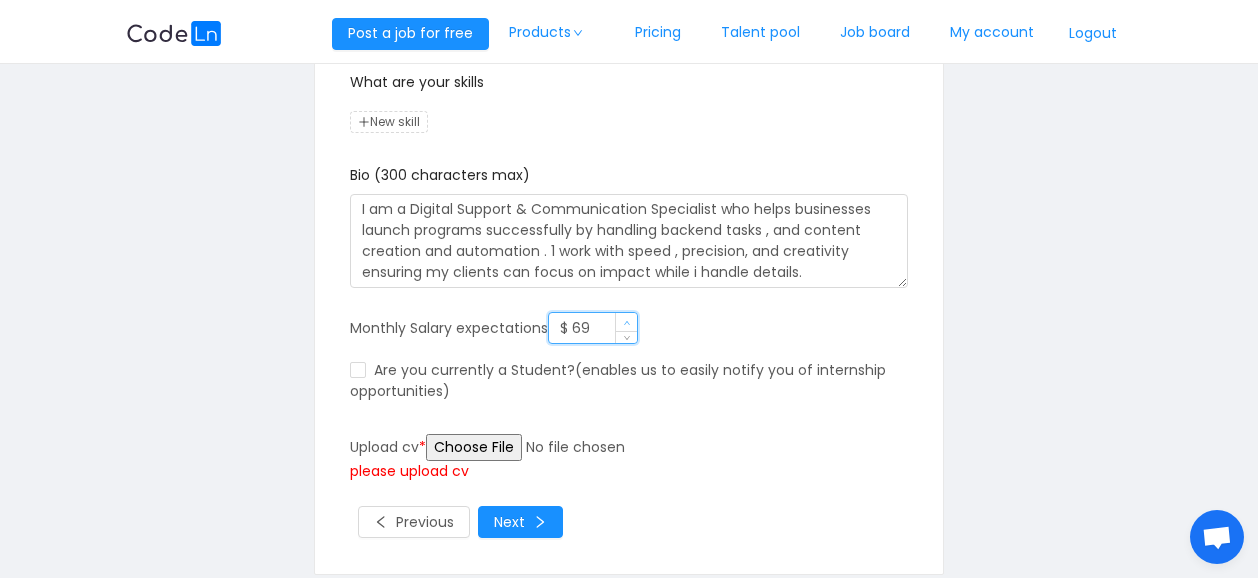 click at bounding box center (626, 322) 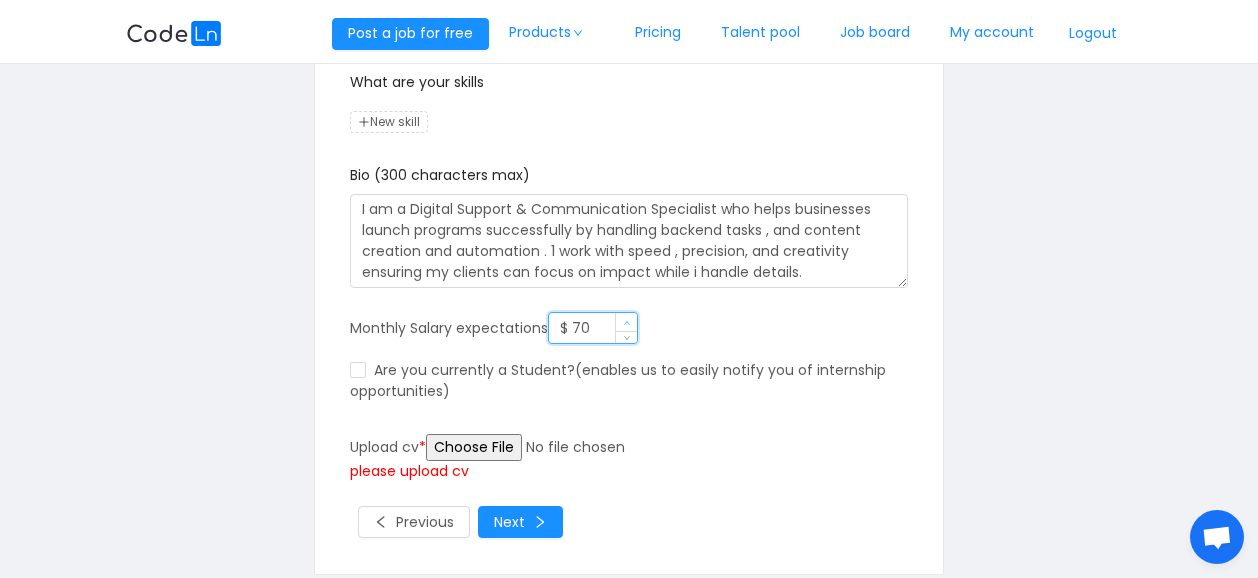 click at bounding box center (626, 322) 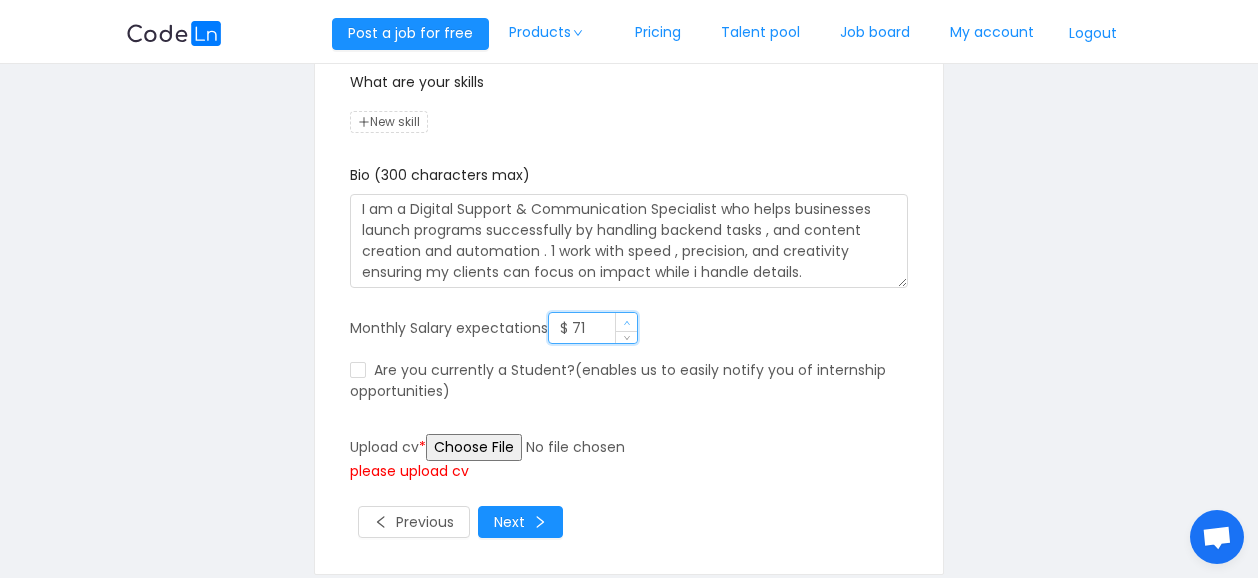 click at bounding box center (626, 322) 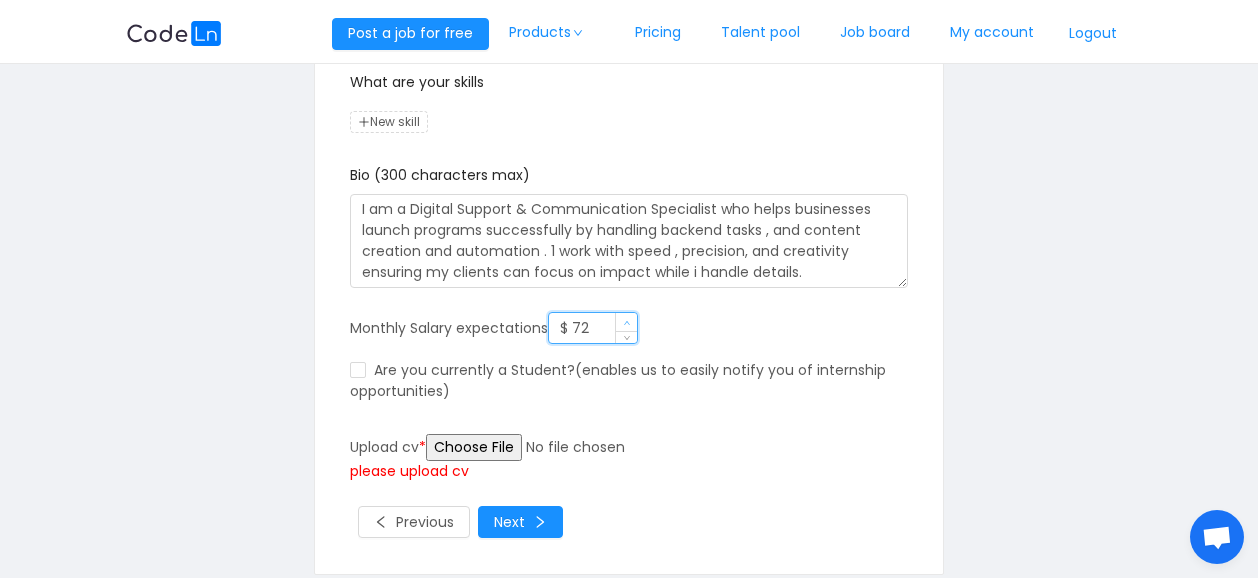 click at bounding box center (626, 322) 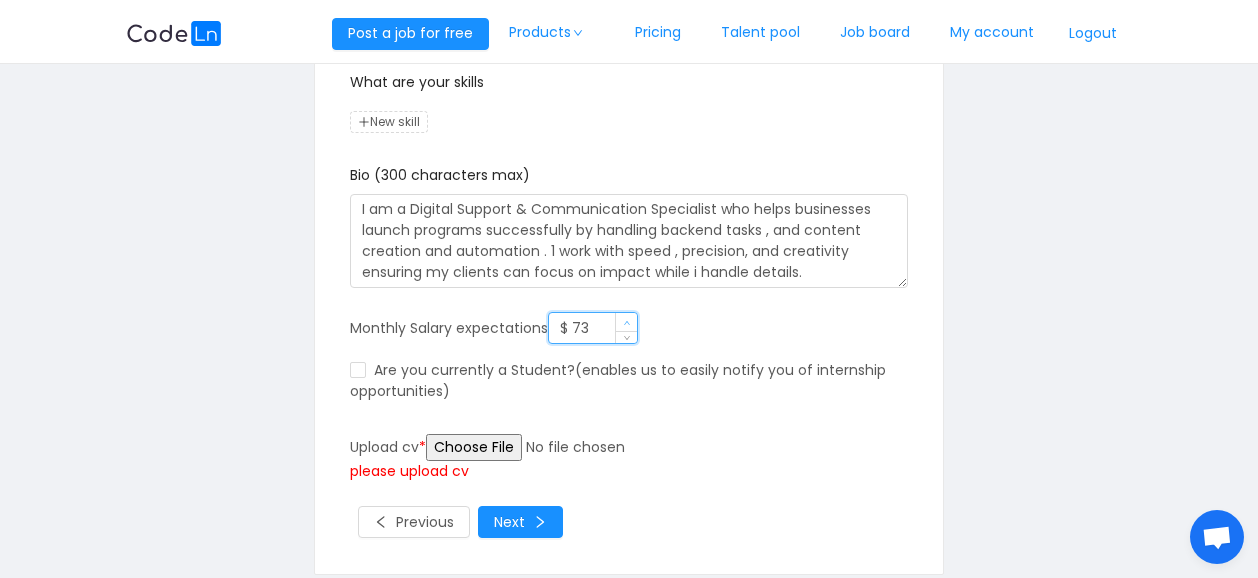 click at bounding box center (626, 322) 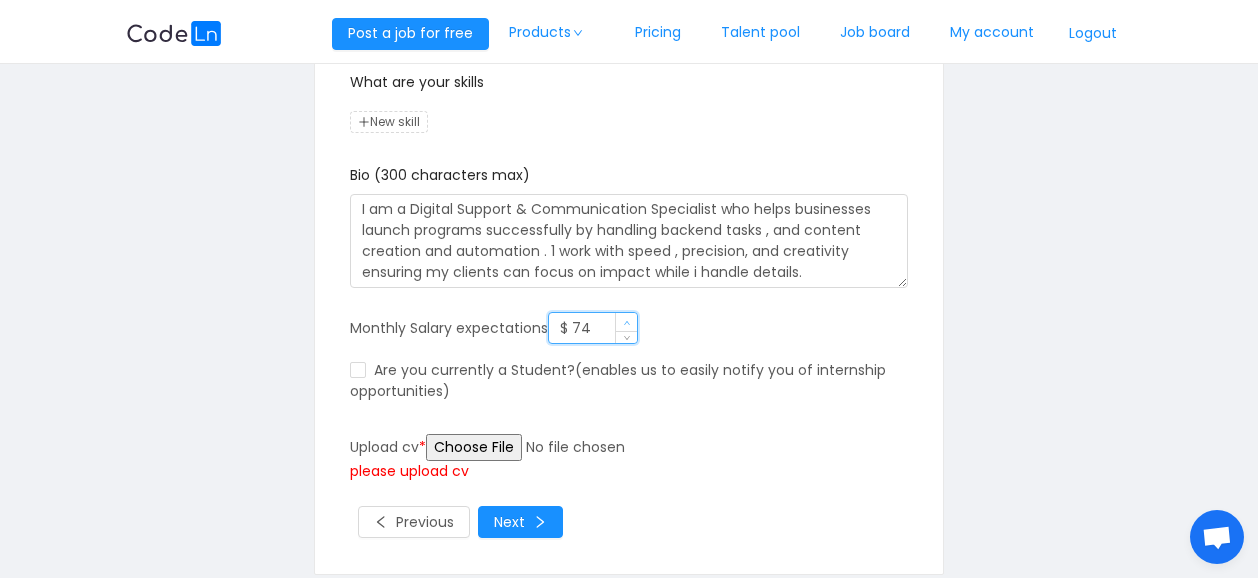 click at bounding box center (626, 322) 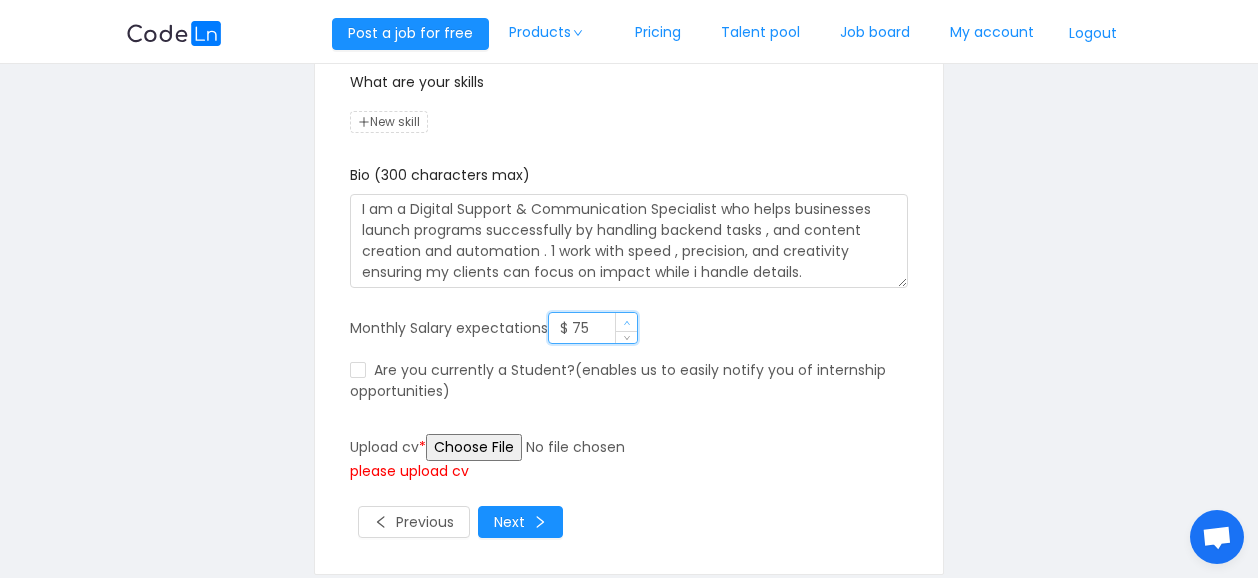 click at bounding box center [626, 322] 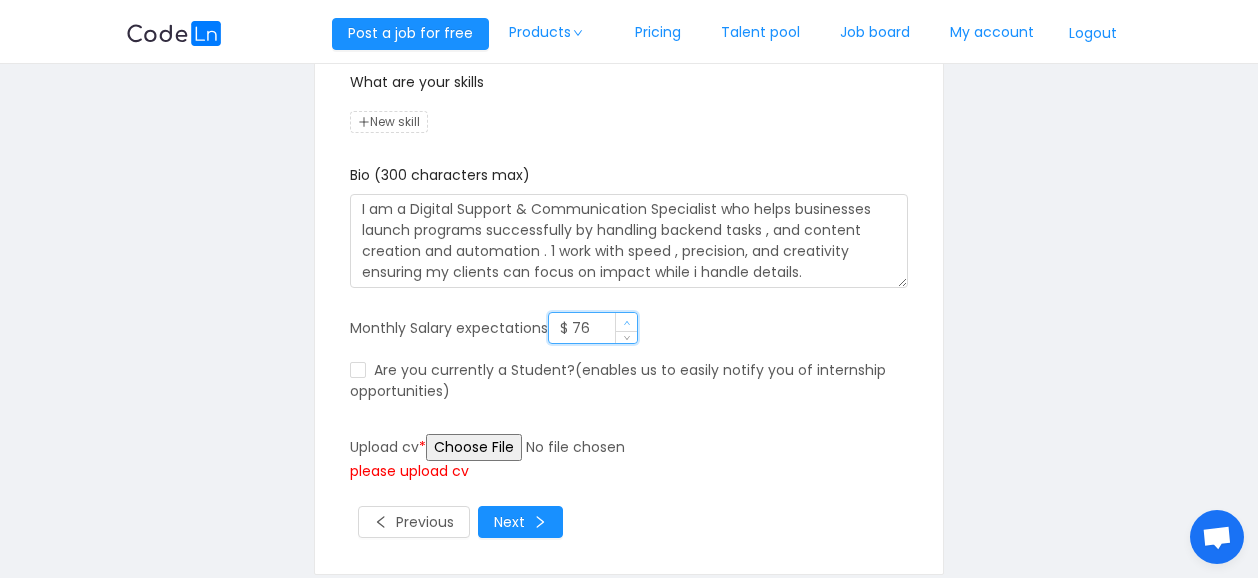 click at bounding box center [626, 322] 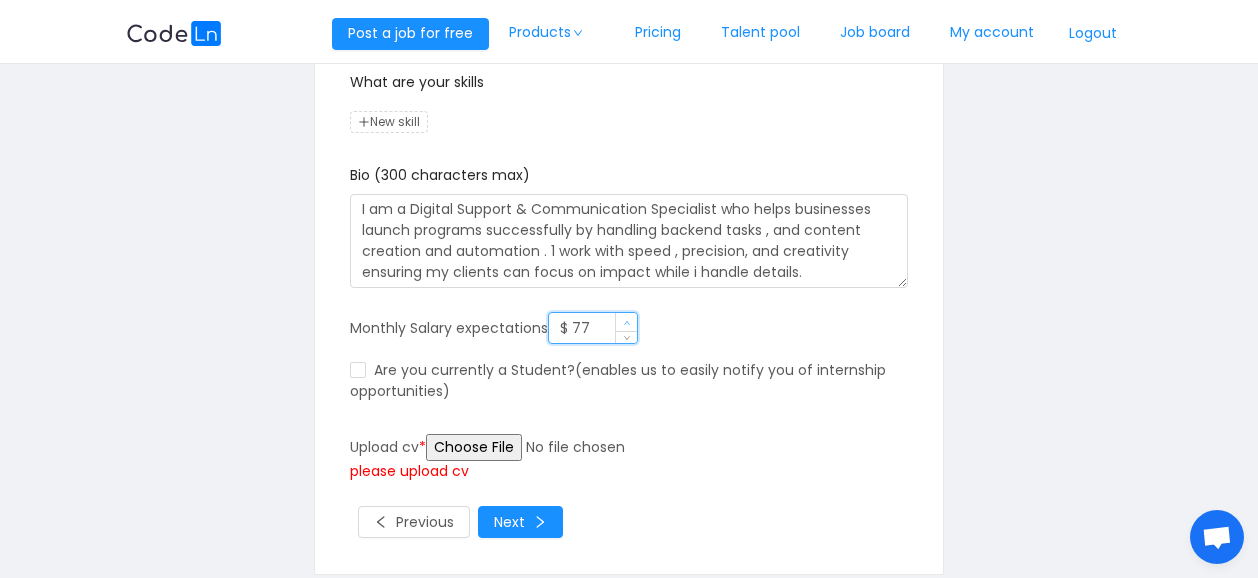 click at bounding box center [626, 322] 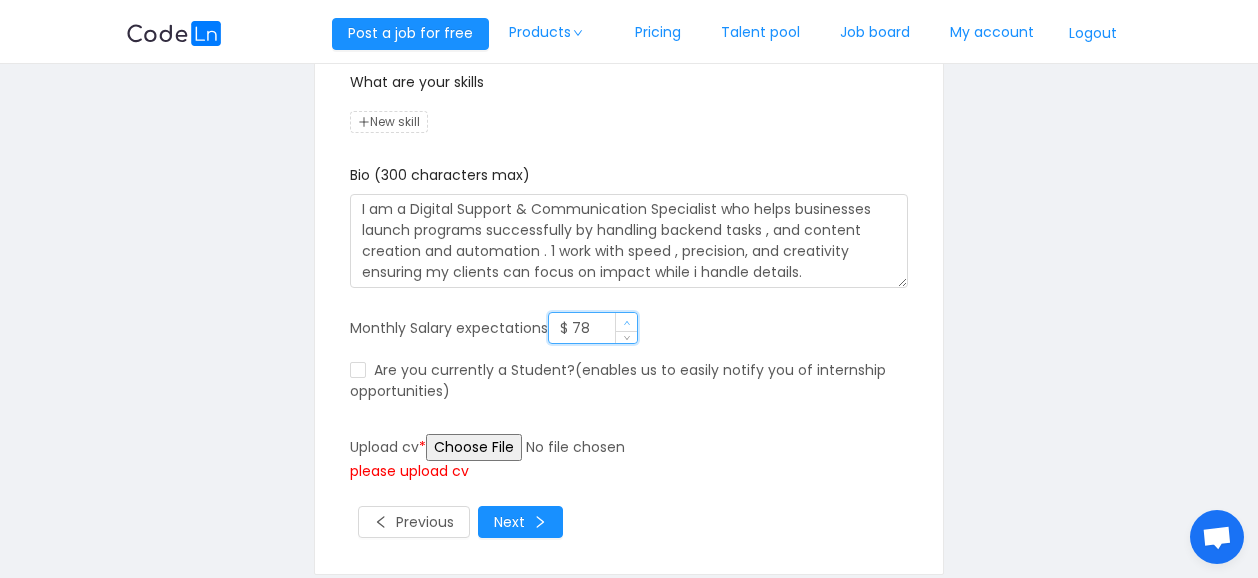 click at bounding box center [626, 322] 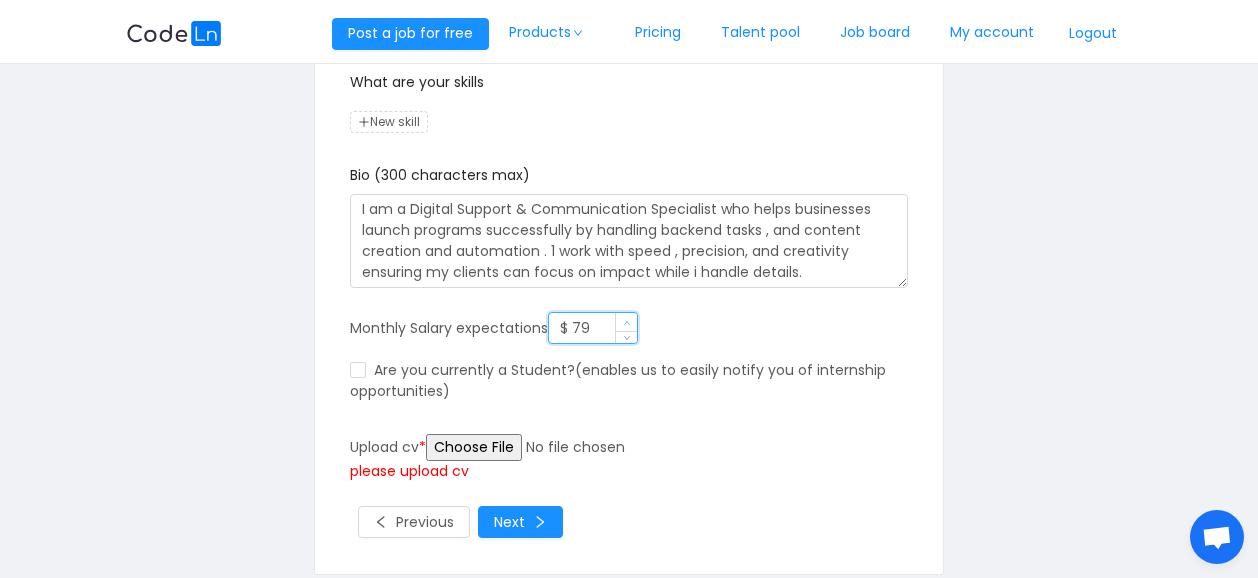 click at bounding box center (626, 322) 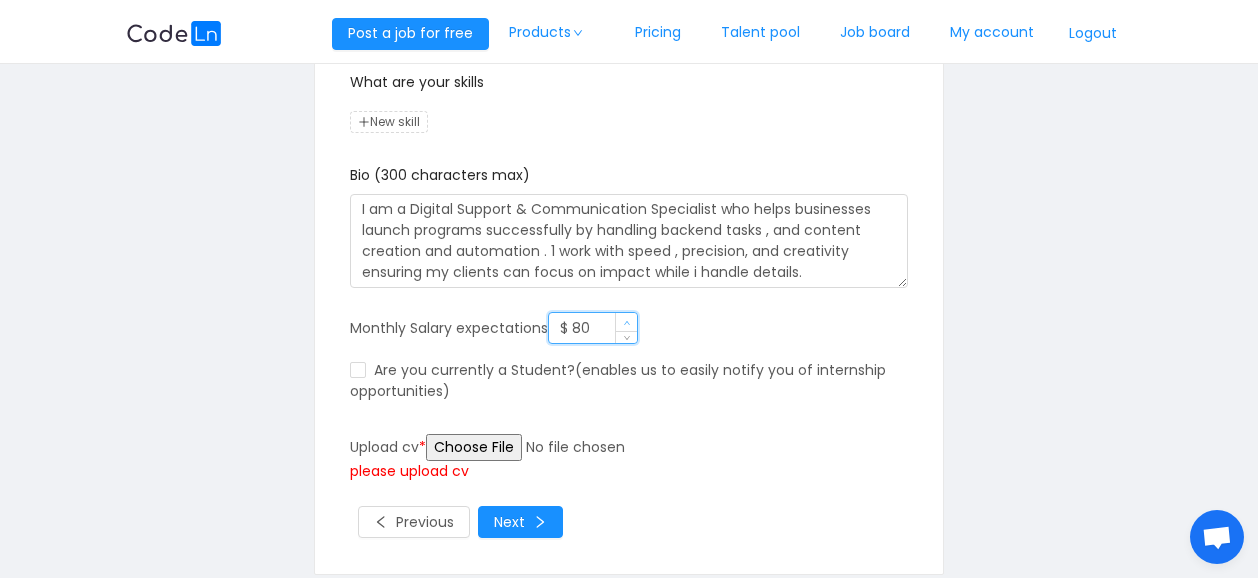 click at bounding box center (626, 322) 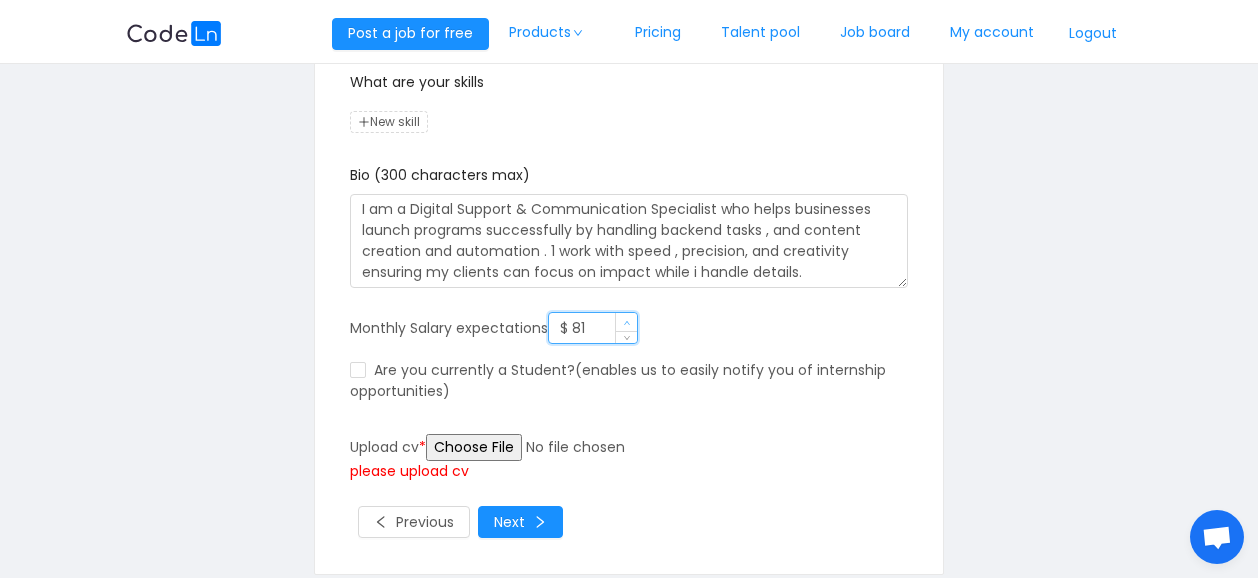 click at bounding box center [626, 322] 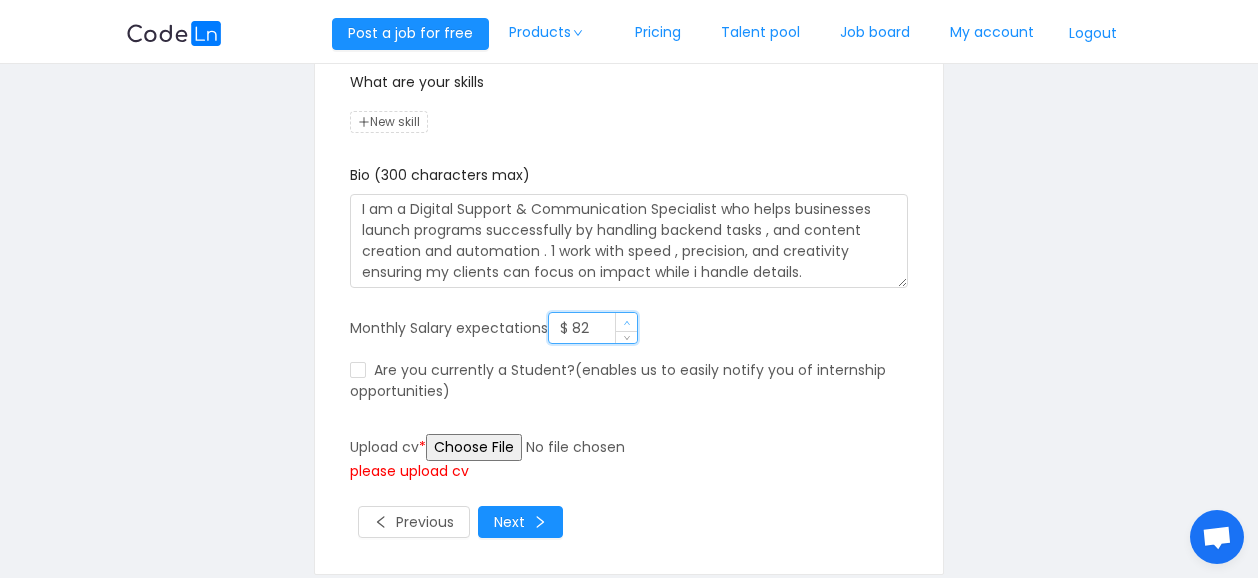 click at bounding box center (626, 322) 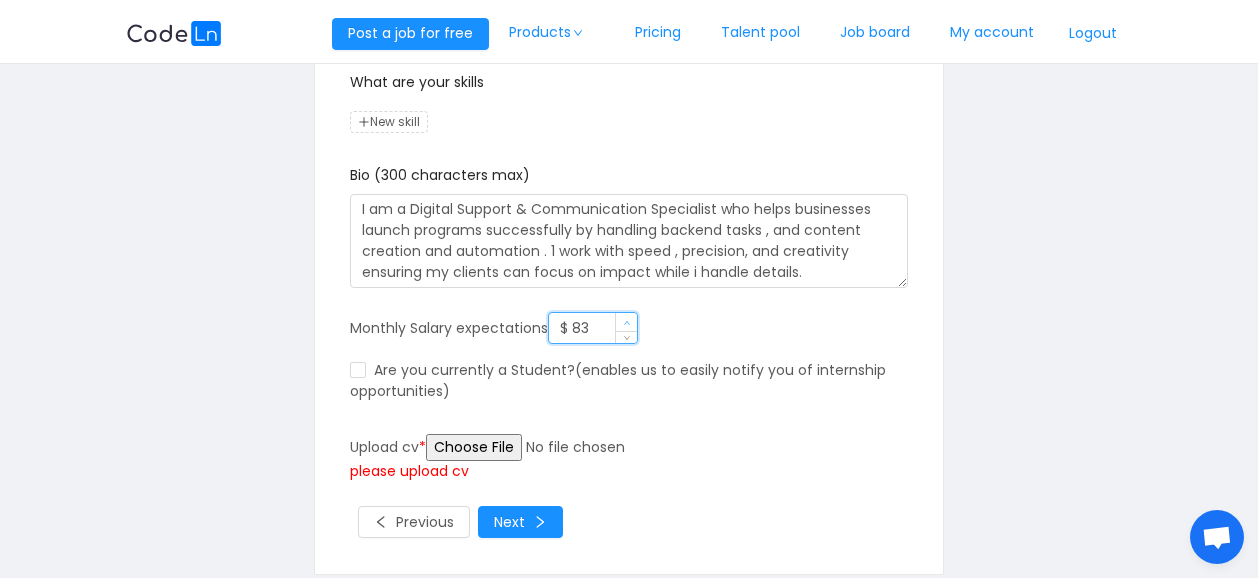 click at bounding box center (626, 322) 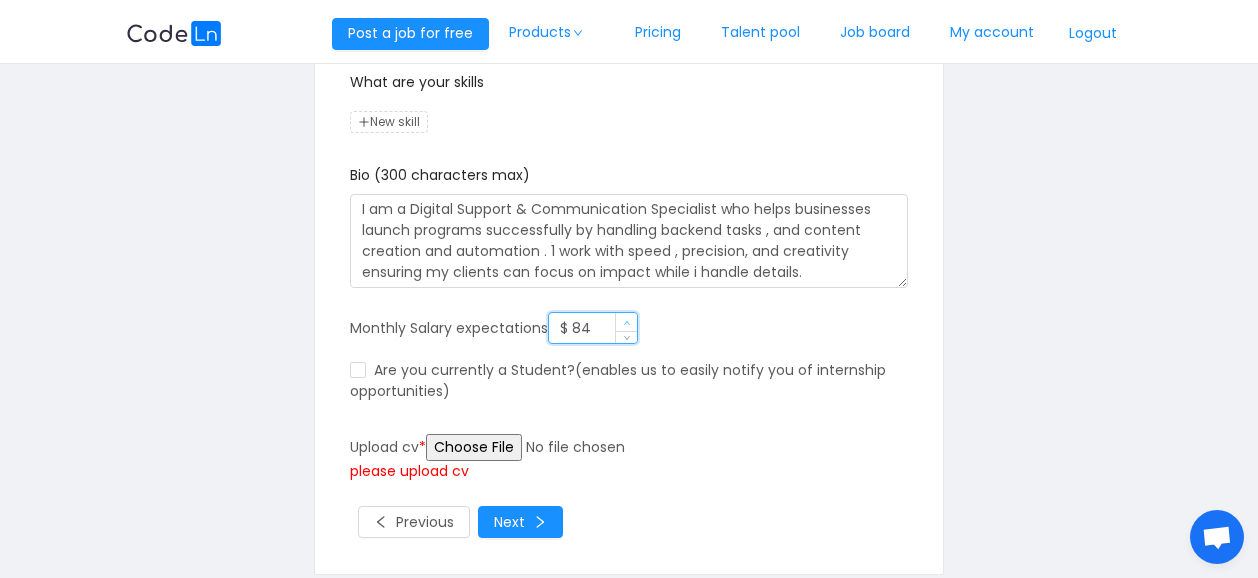 click at bounding box center [626, 322] 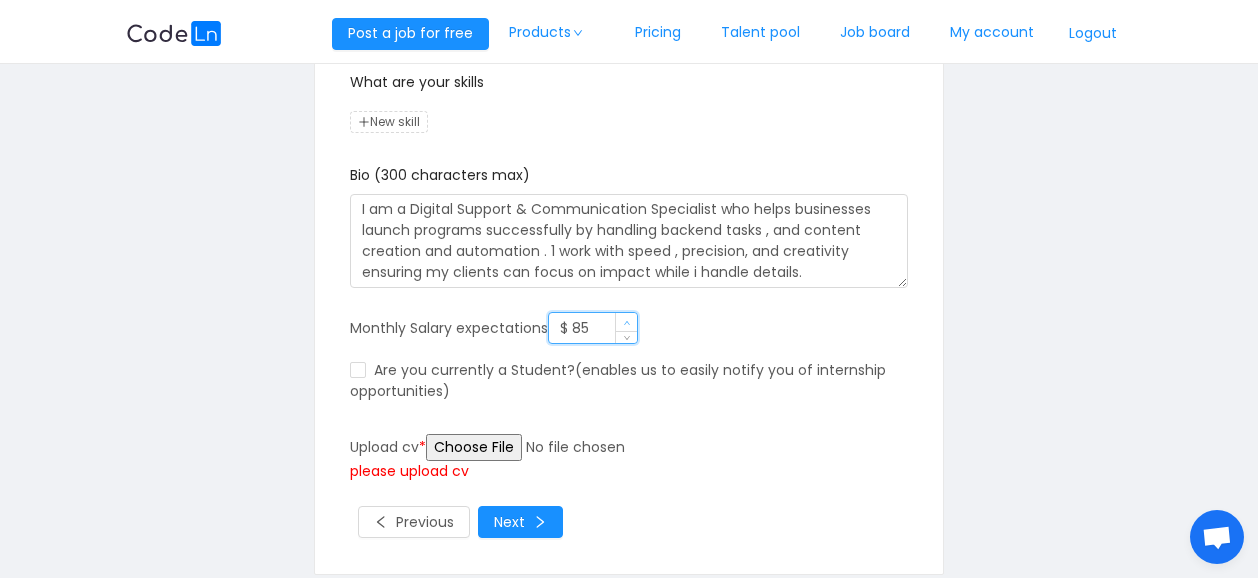 click at bounding box center (626, 322) 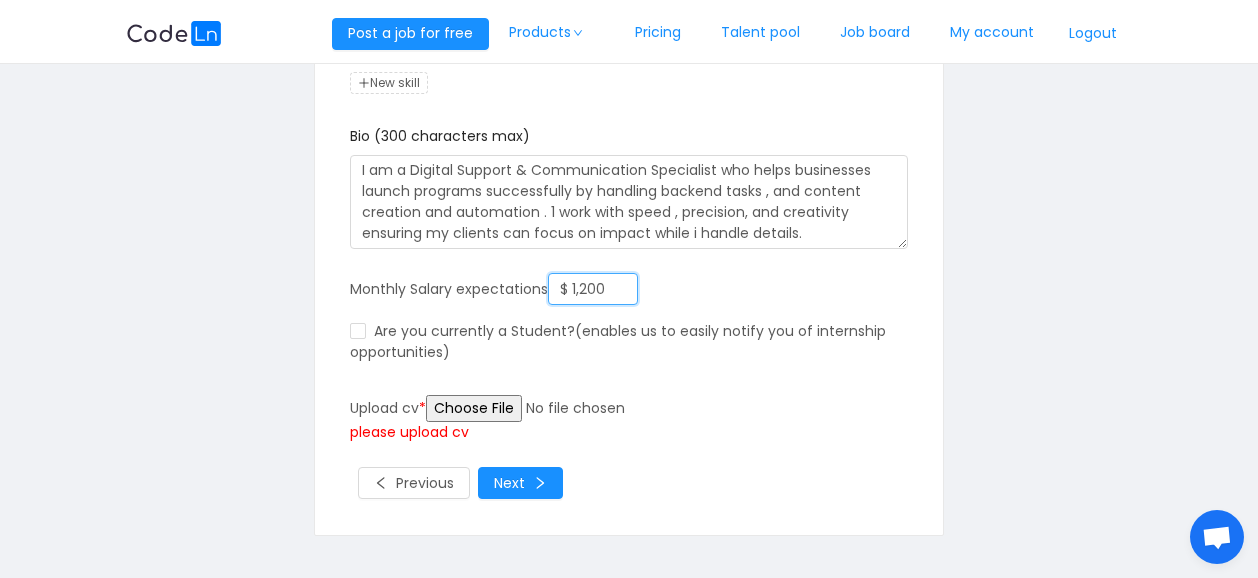 scroll, scrollTop: 207, scrollLeft: 0, axis: vertical 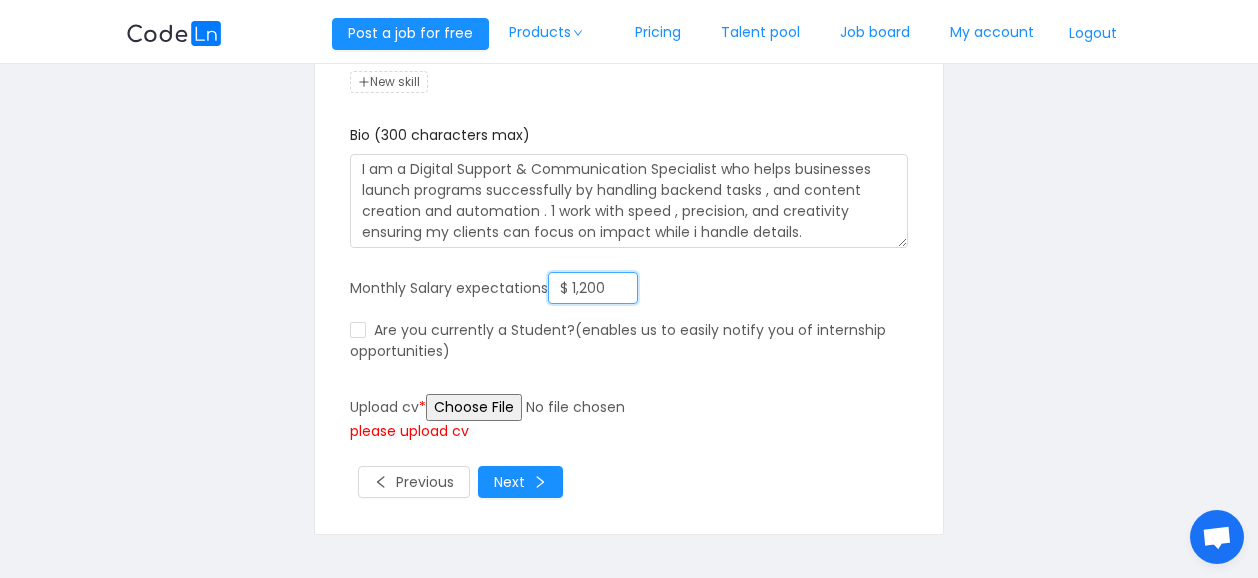 type on "$ 1,200" 